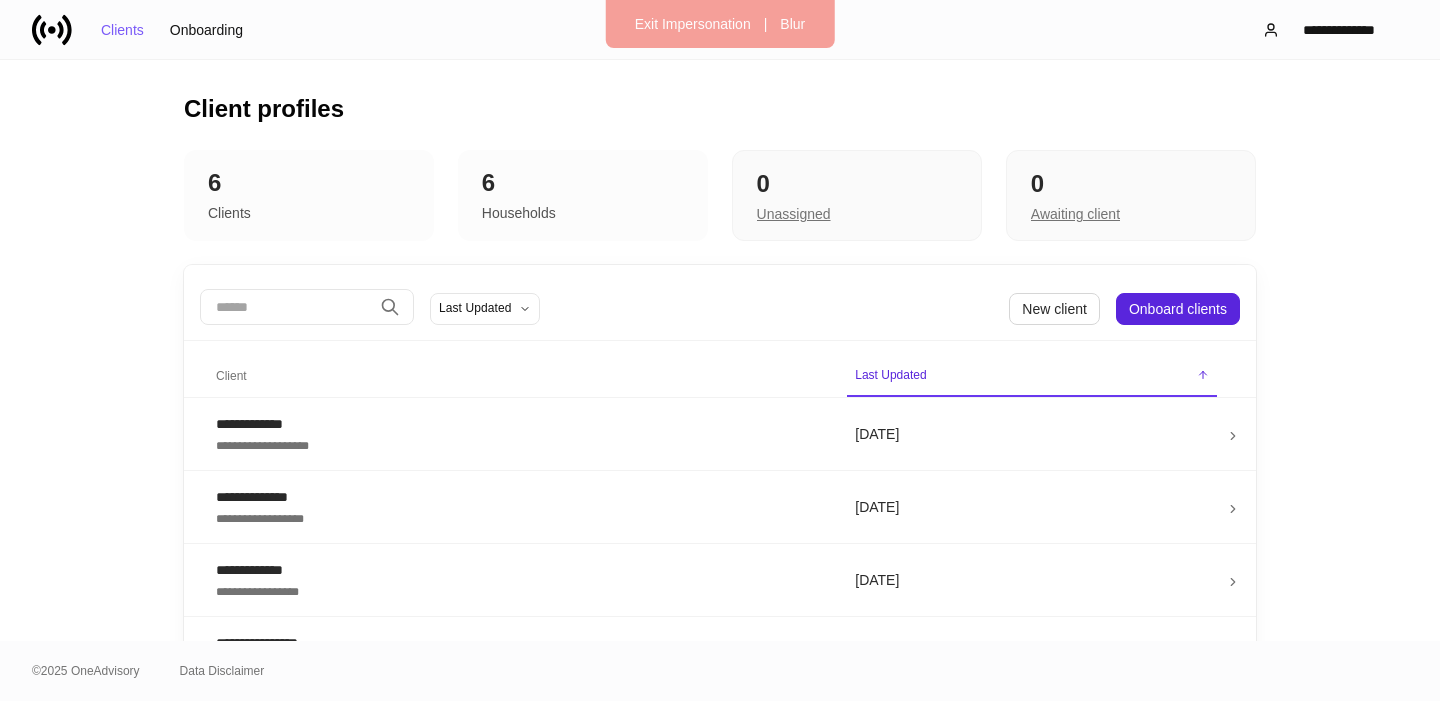 scroll, scrollTop: 0, scrollLeft: 0, axis: both 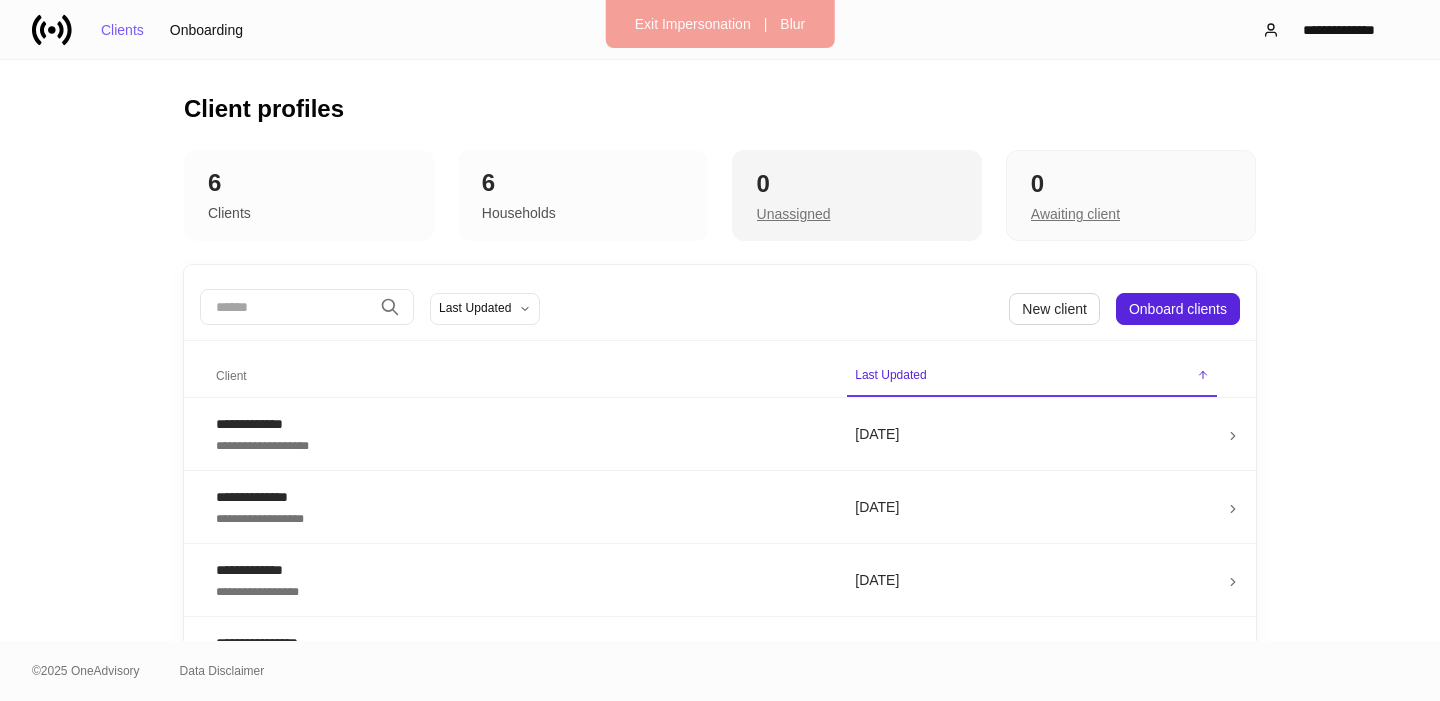 click on "Unassigned" at bounding box center [794, 214] 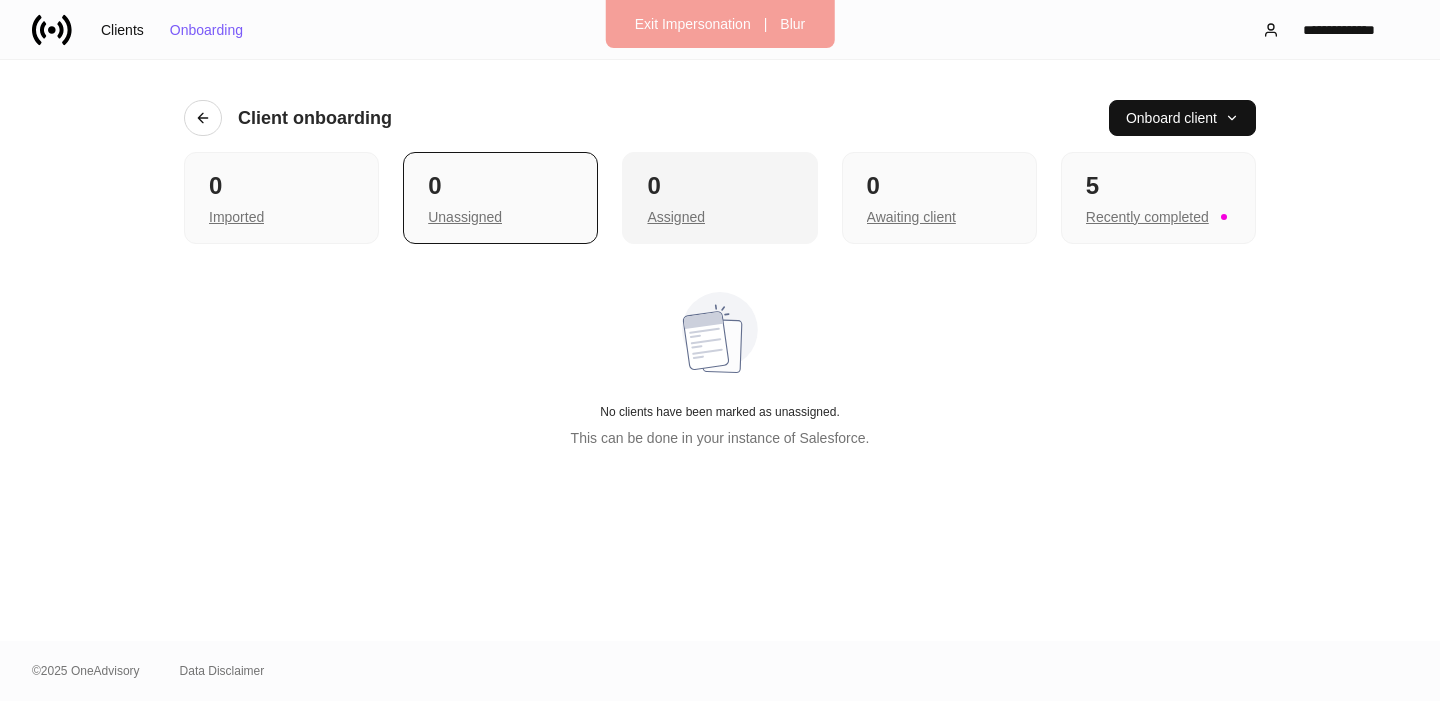 click on "Assigned" at bounding box center [719, 215] 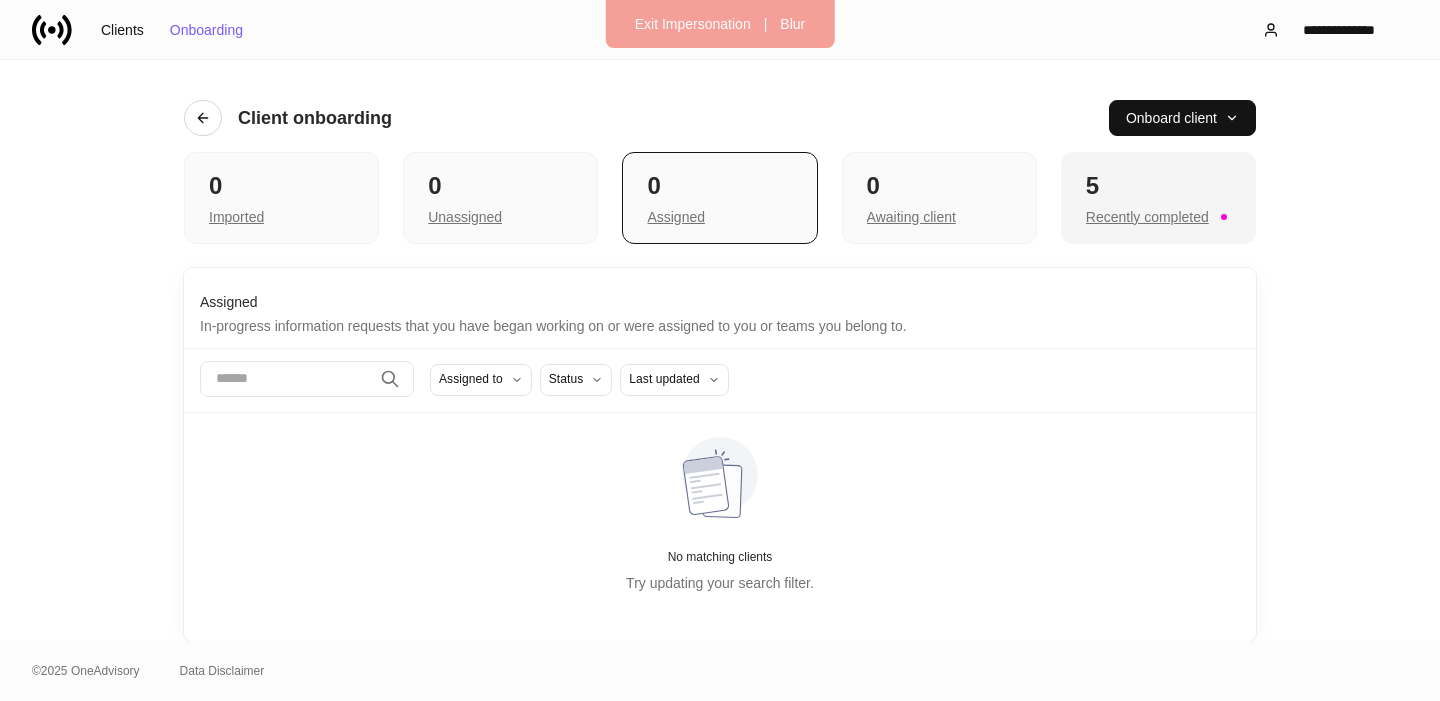 click on "Recently completed" at bounding box center [1147, 217] 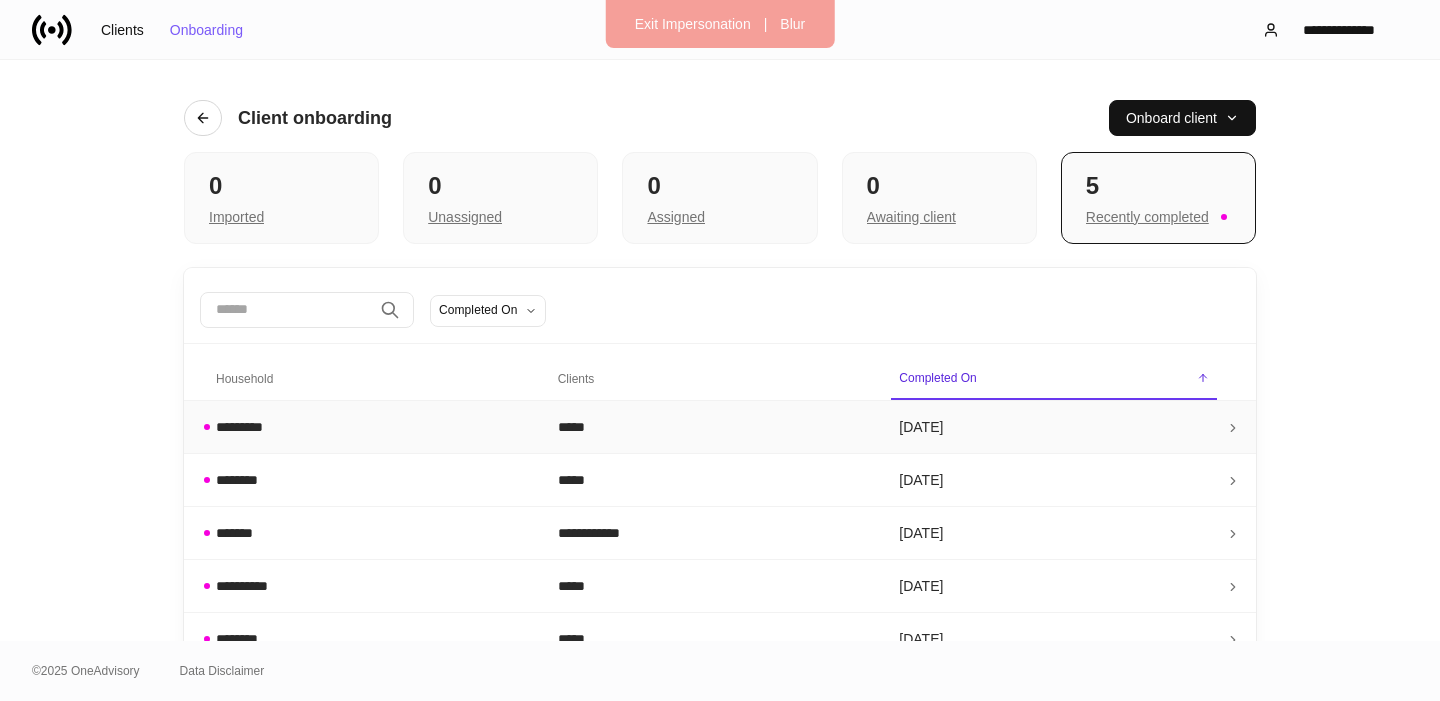 click on "*********" at bounding box center (371, 426) 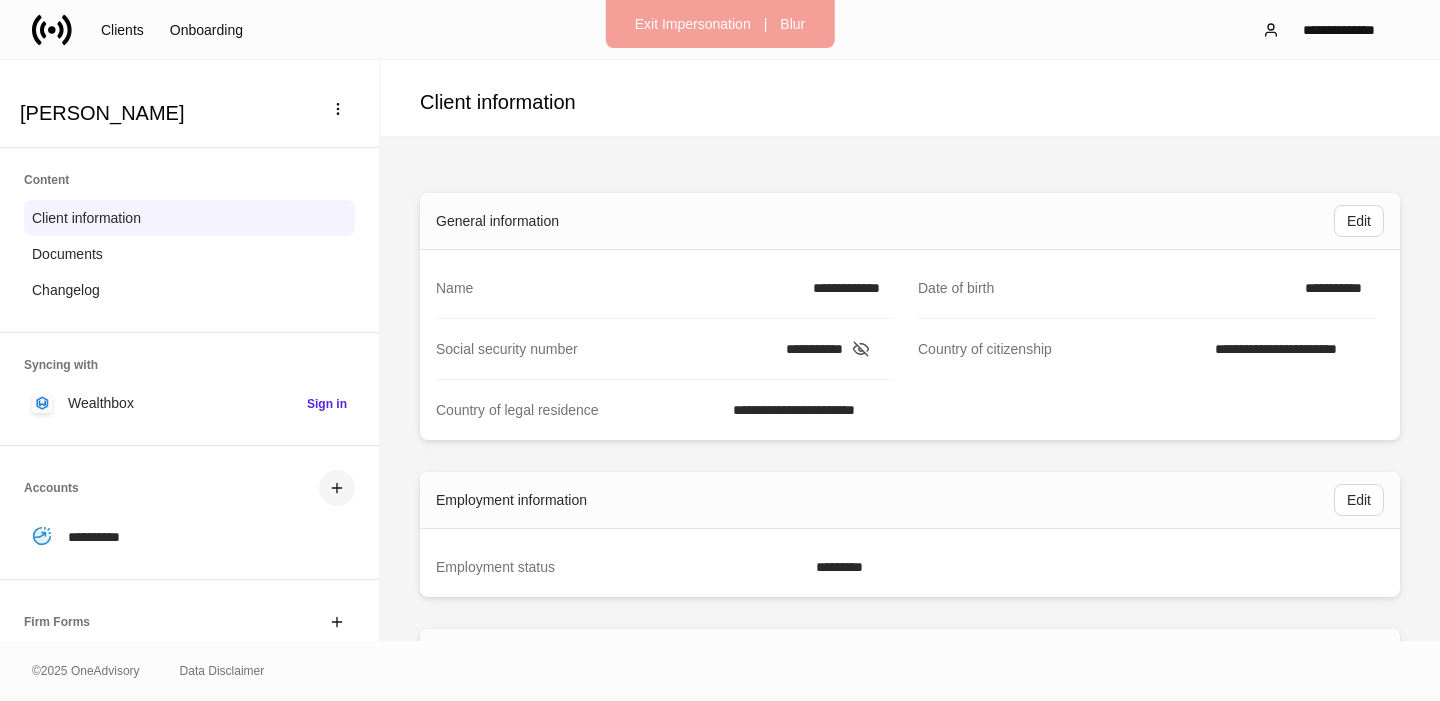 click 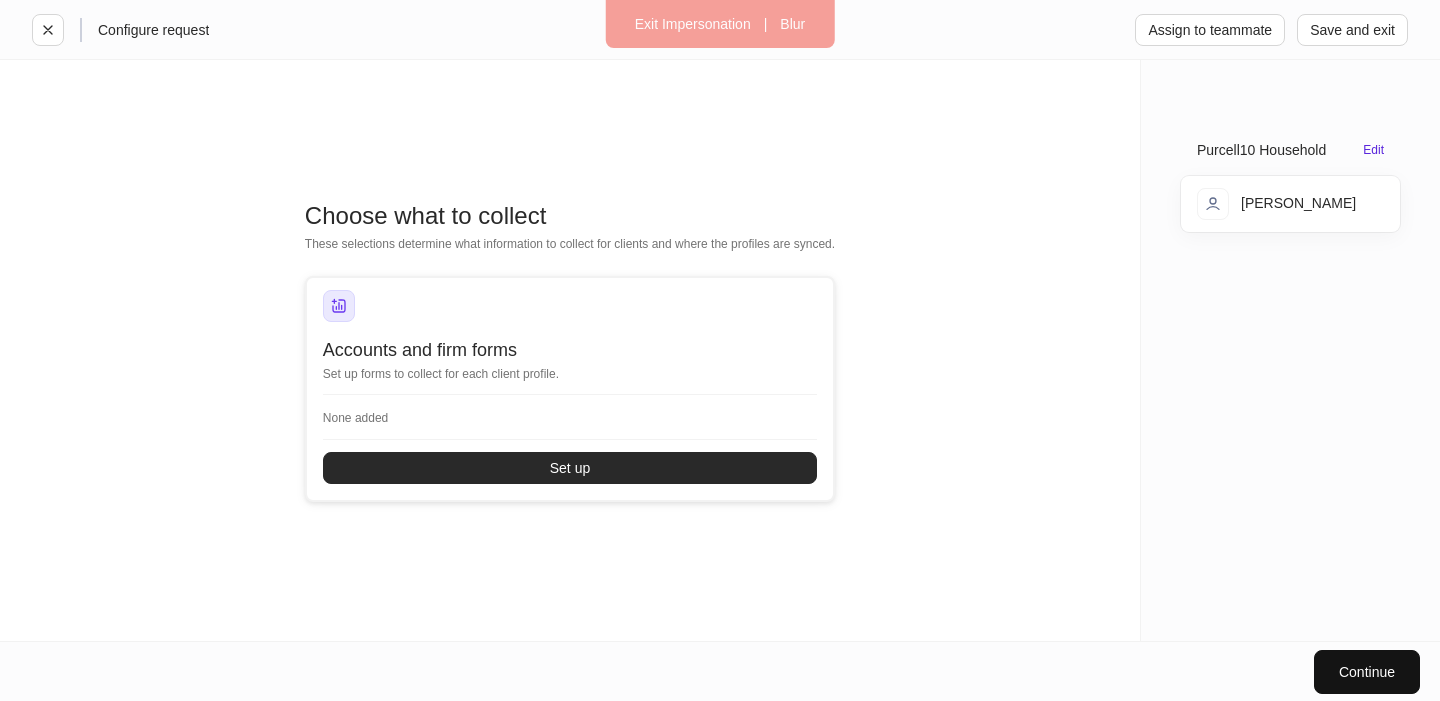 click on "Set up" at bounding box center [570, 468] 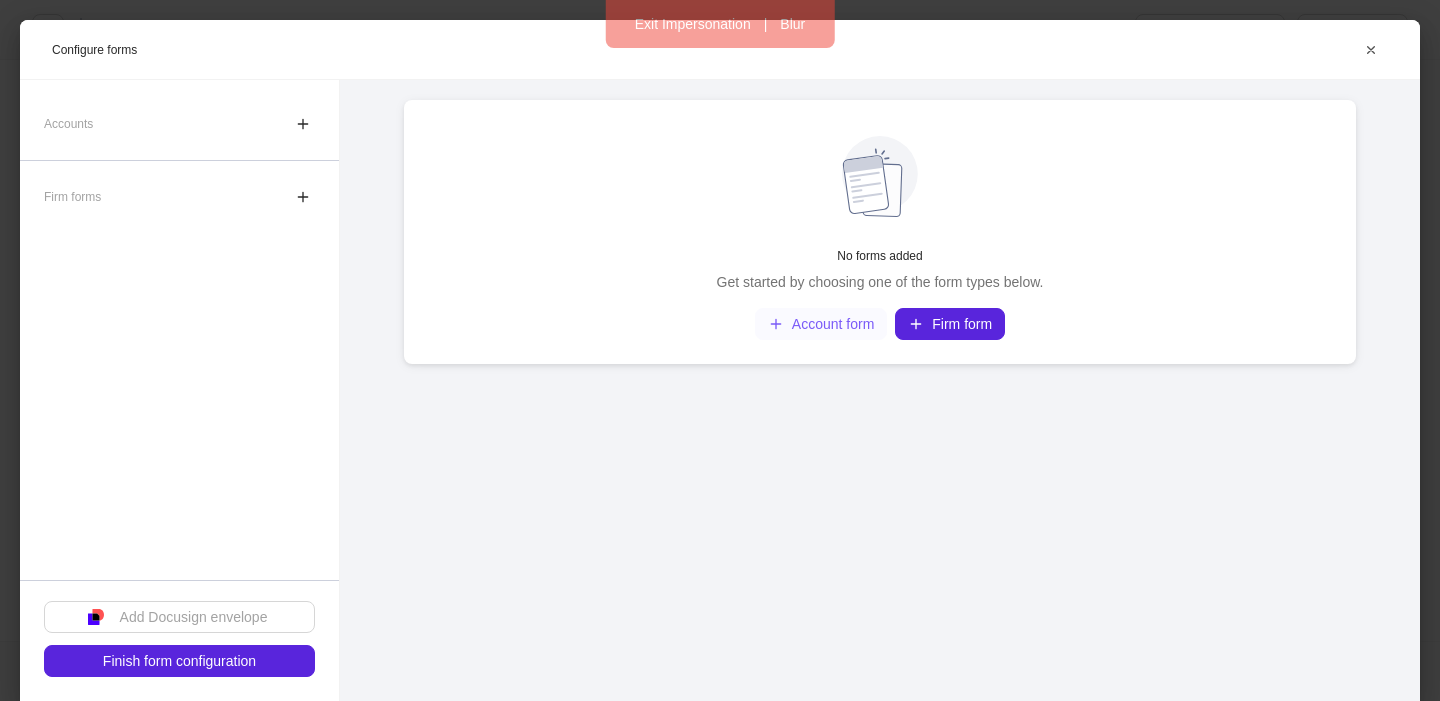 drag, startPoint x: 832, startPoint y: 326, endPoint x: 851, endPoint y: 382, distance: 59.135437 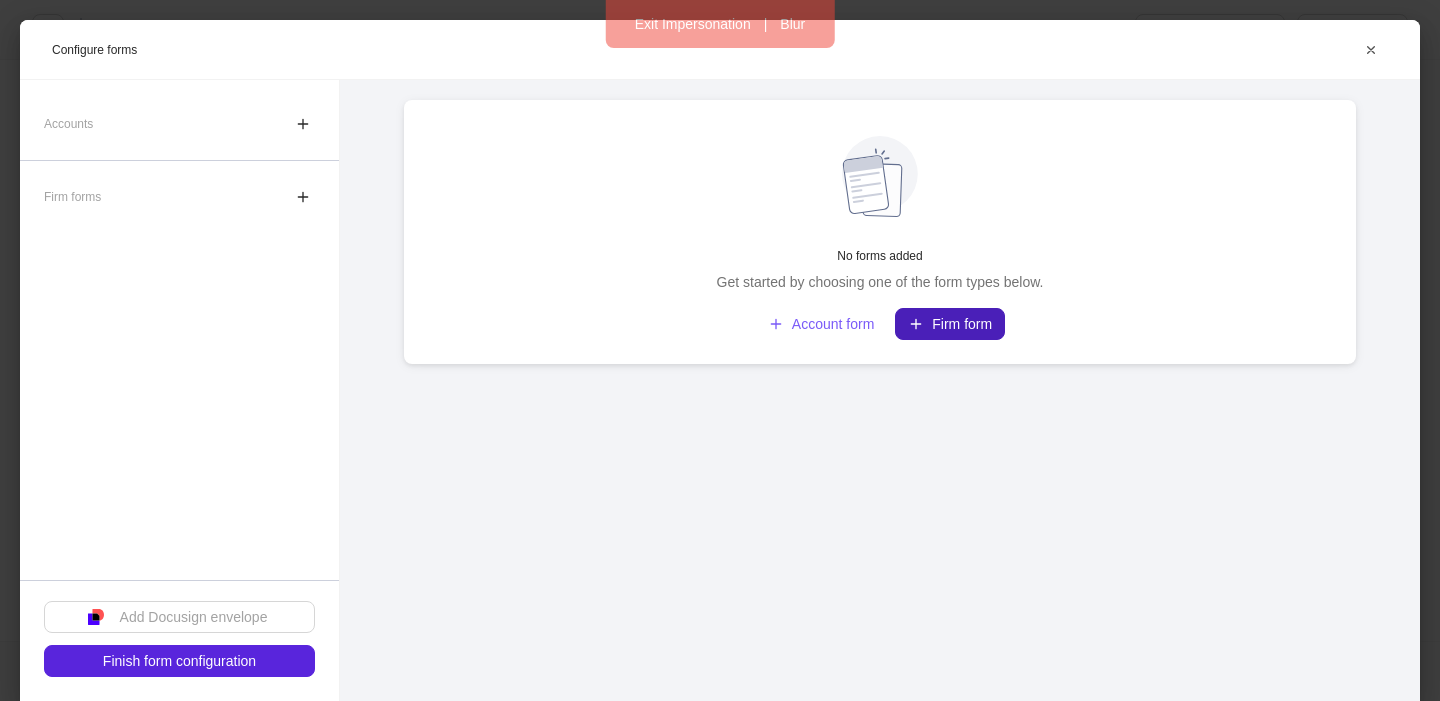 click on "Firm form" at bounding box center [950, 324] 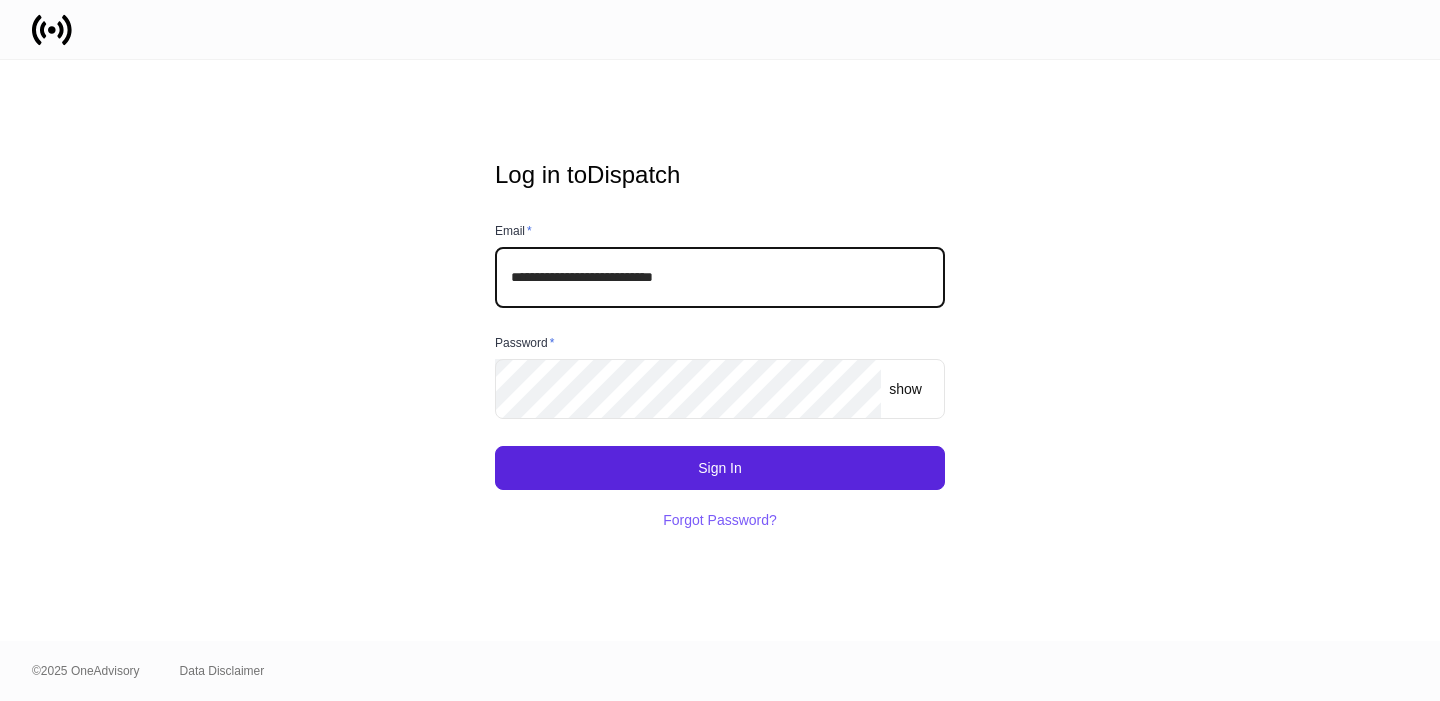scroll, scrollTop: 0, scrollLeft: 0, axis: both 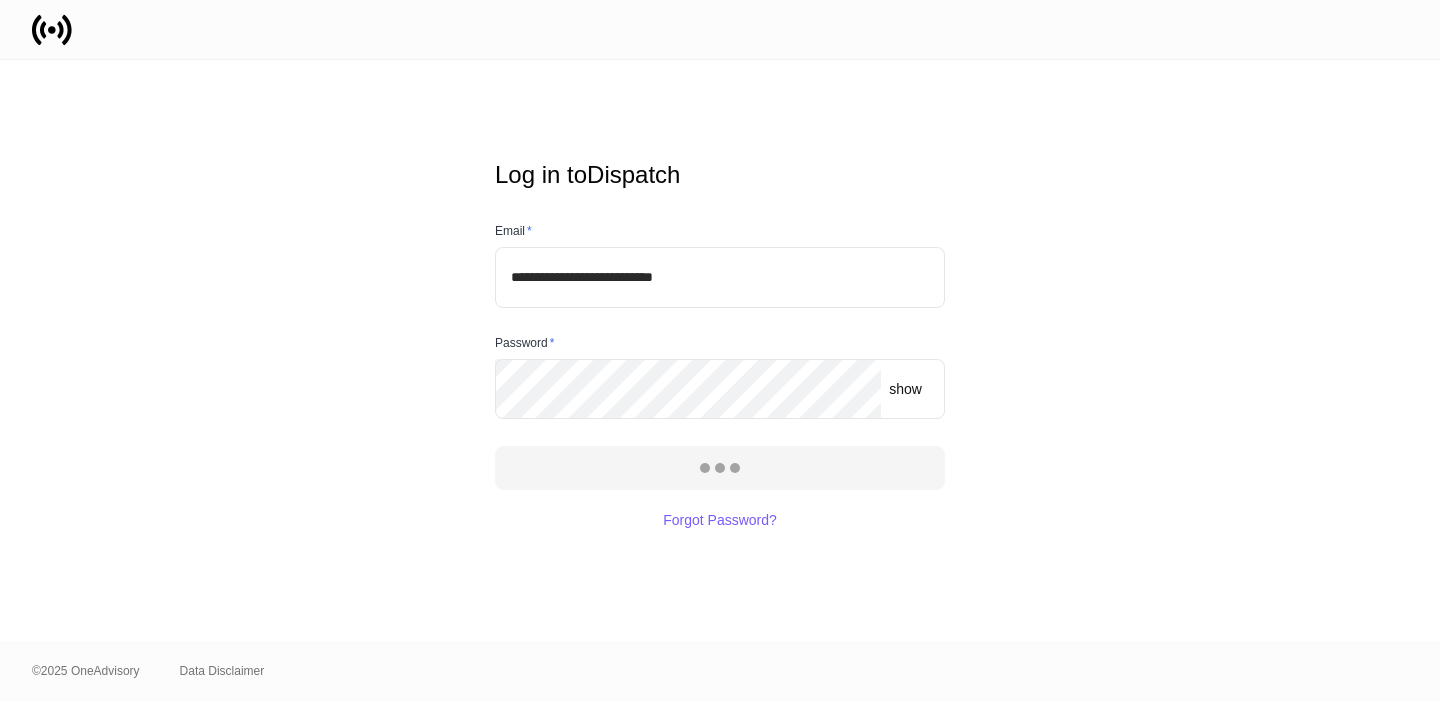 click at bounding box center [720, 350] 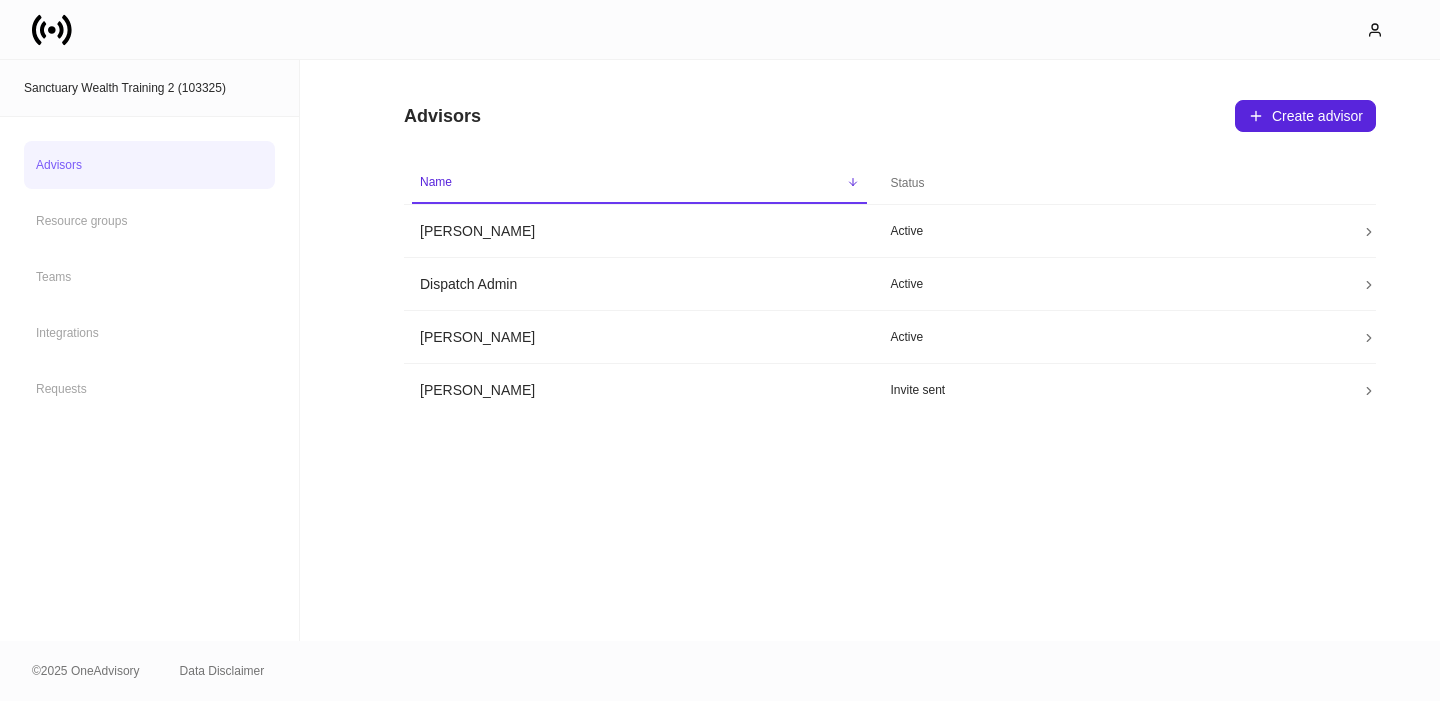 click on "Advisors" at bounding box center (149, 165) 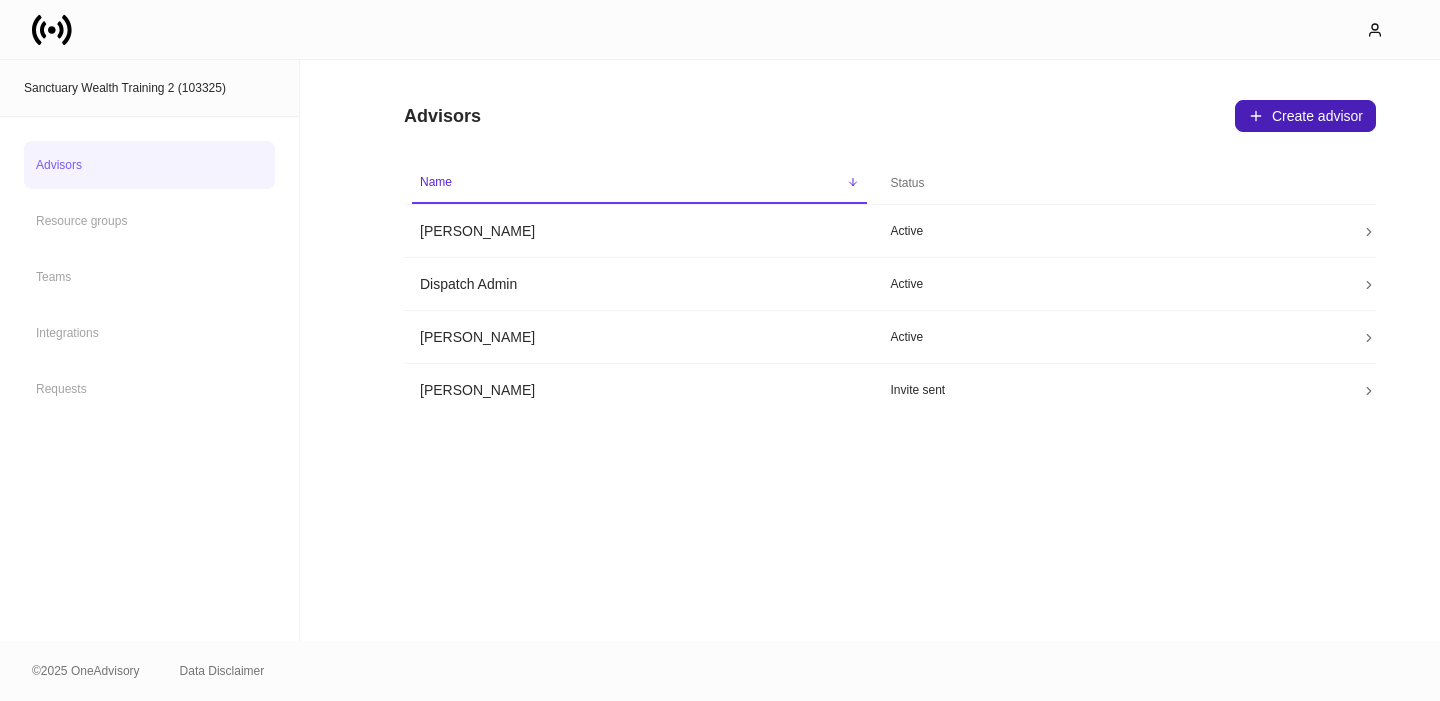 click on "Create advisor" at bounding box center [1305, 116] 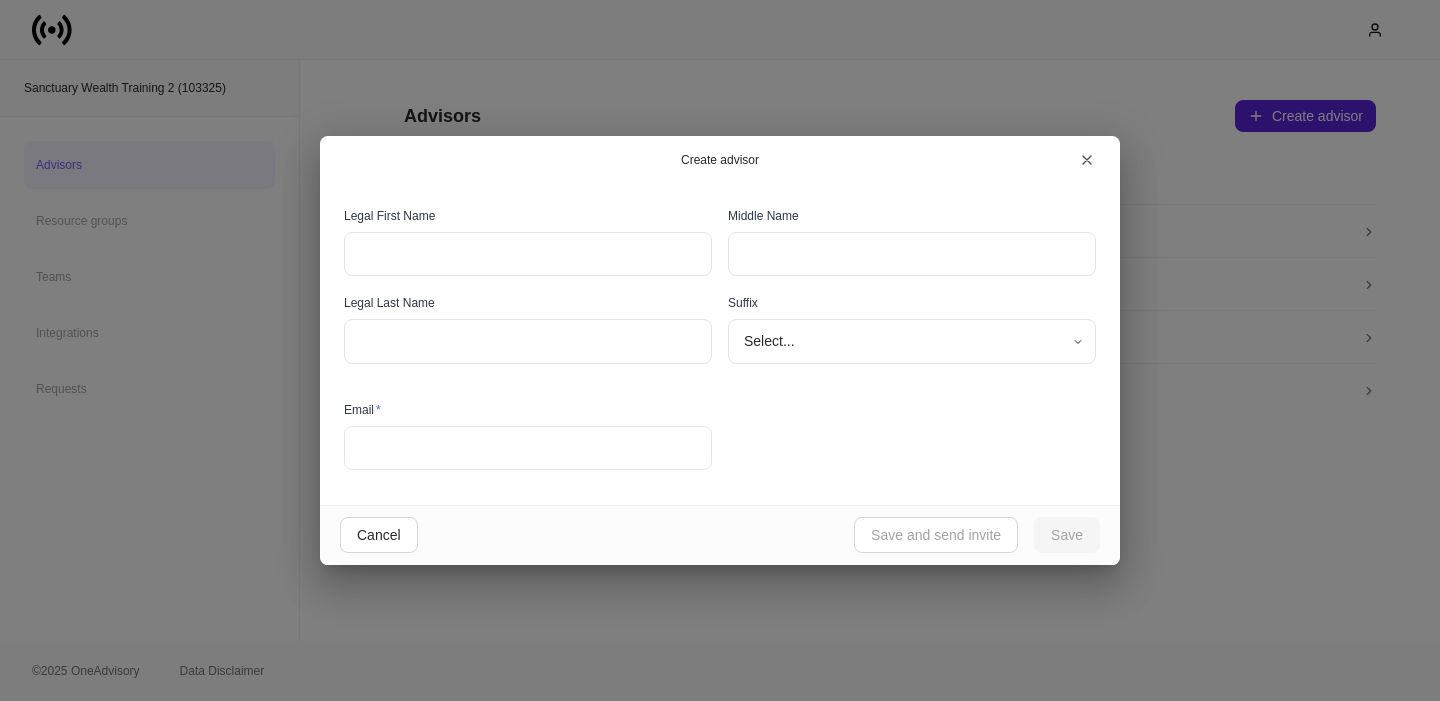 click at bounding box center [528, 448] 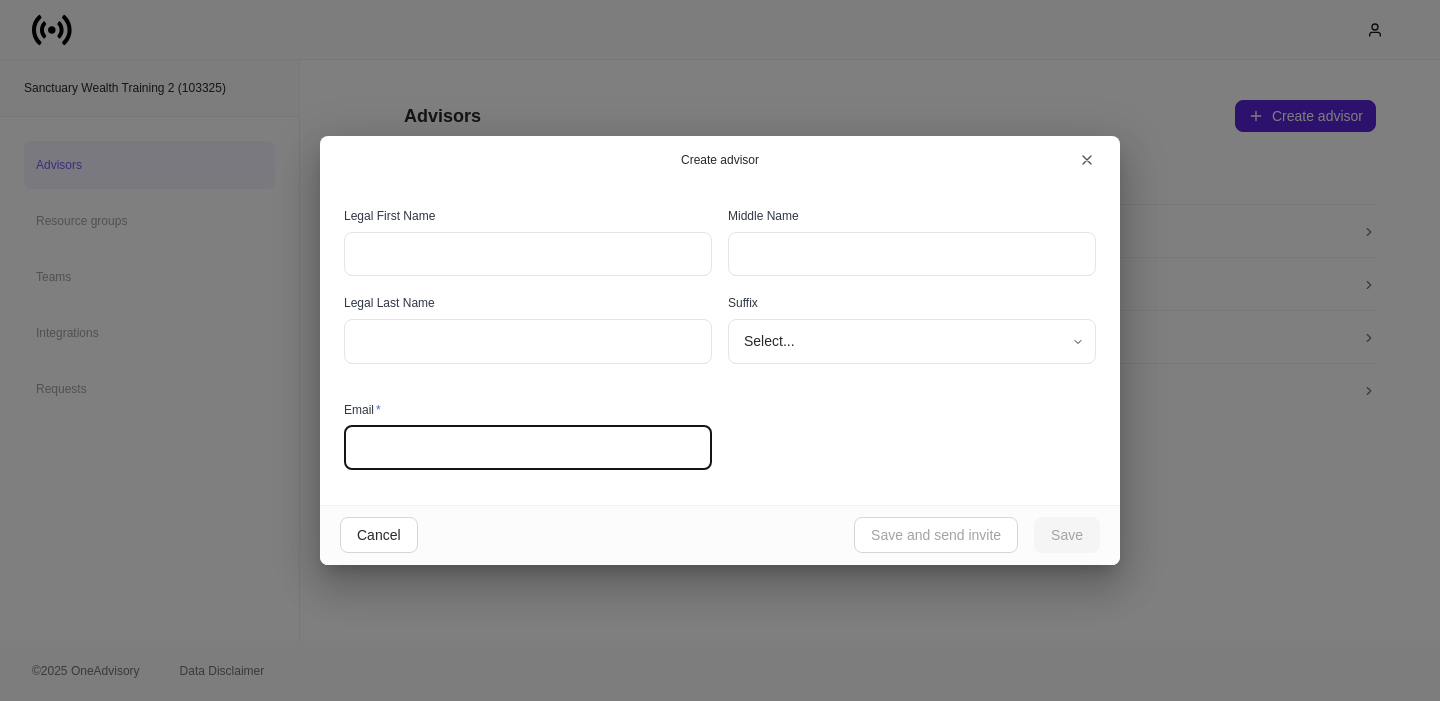 paste on "**********" 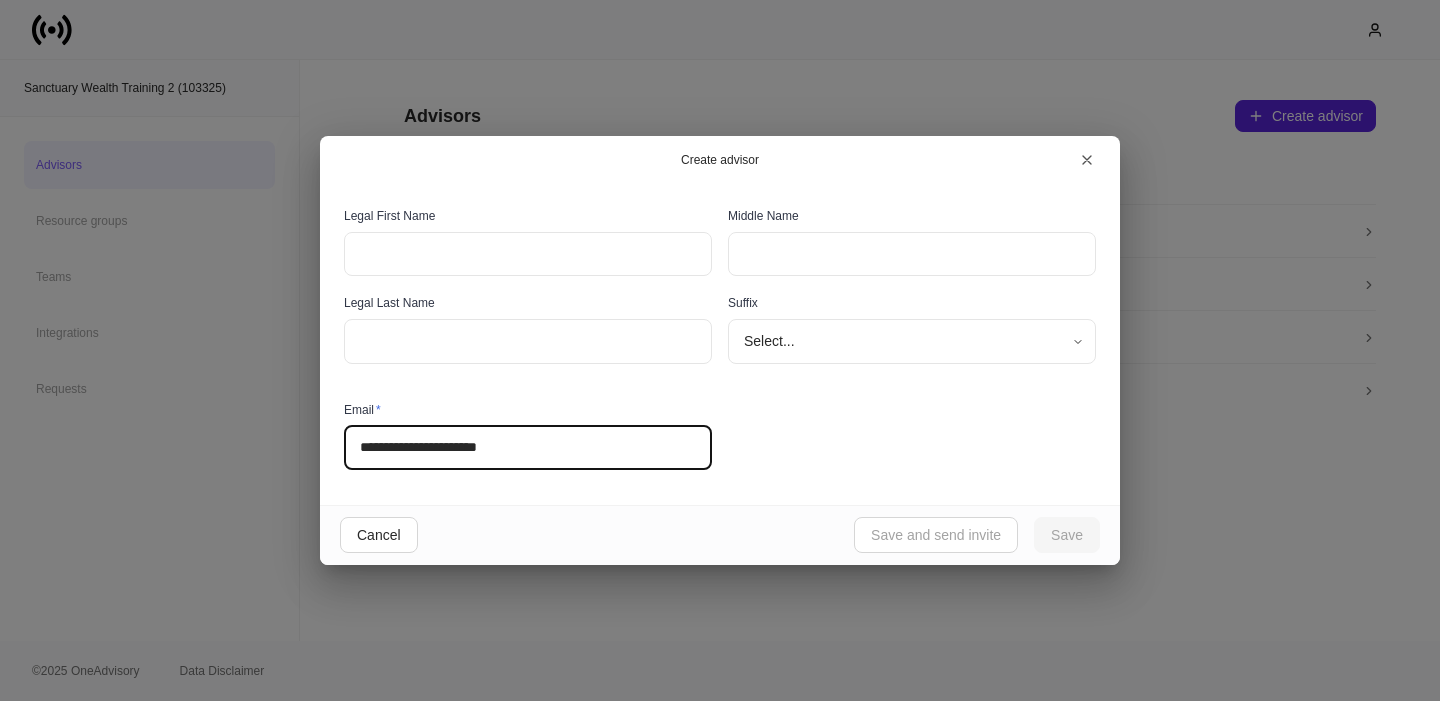 click on "**********" at bounding box center (528, 448) 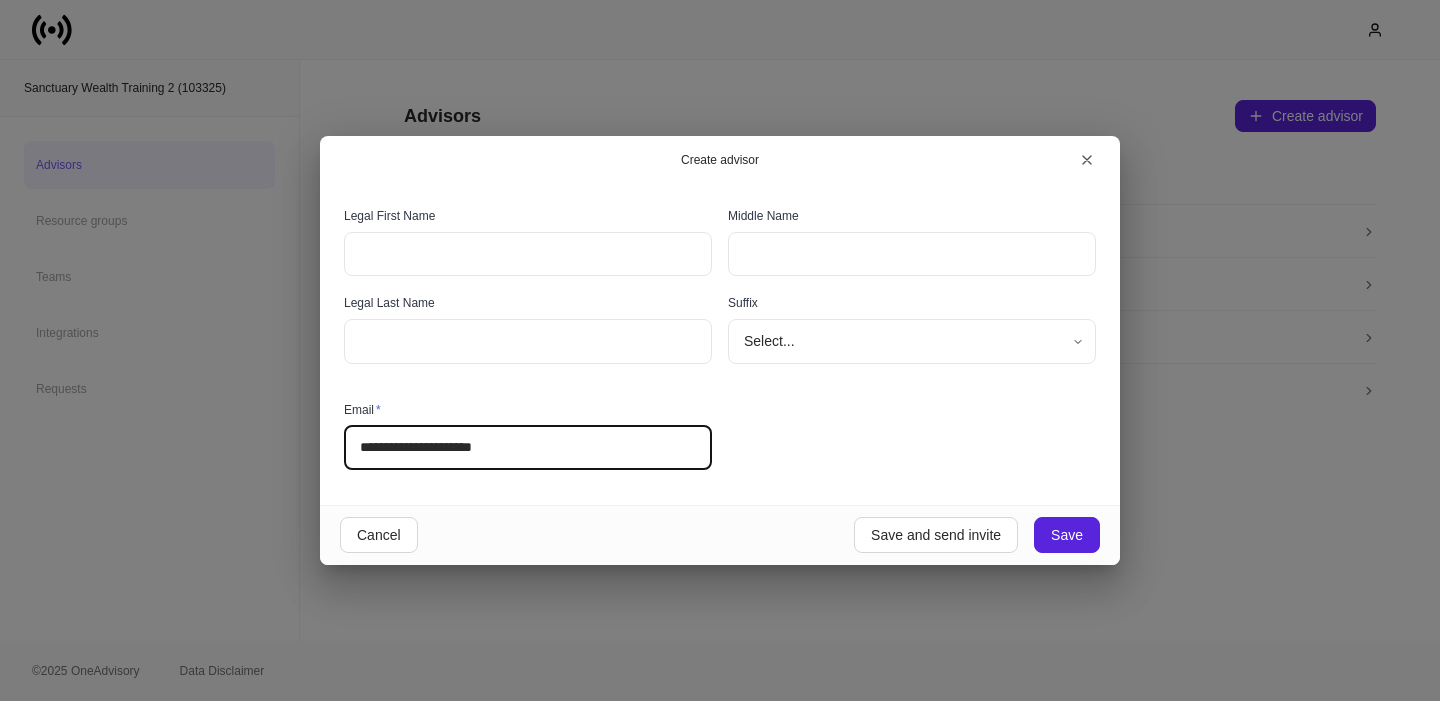 type on "**********" 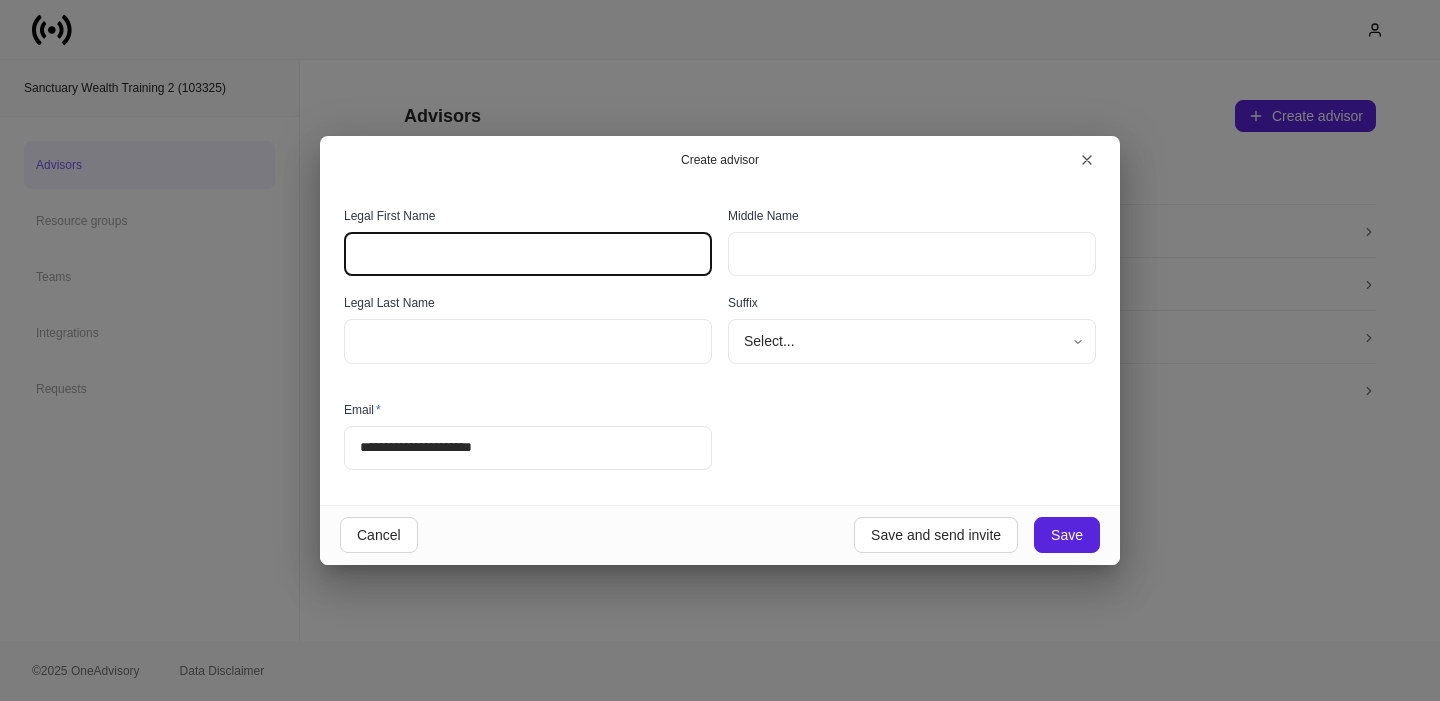click at bounding box center (528, 254) 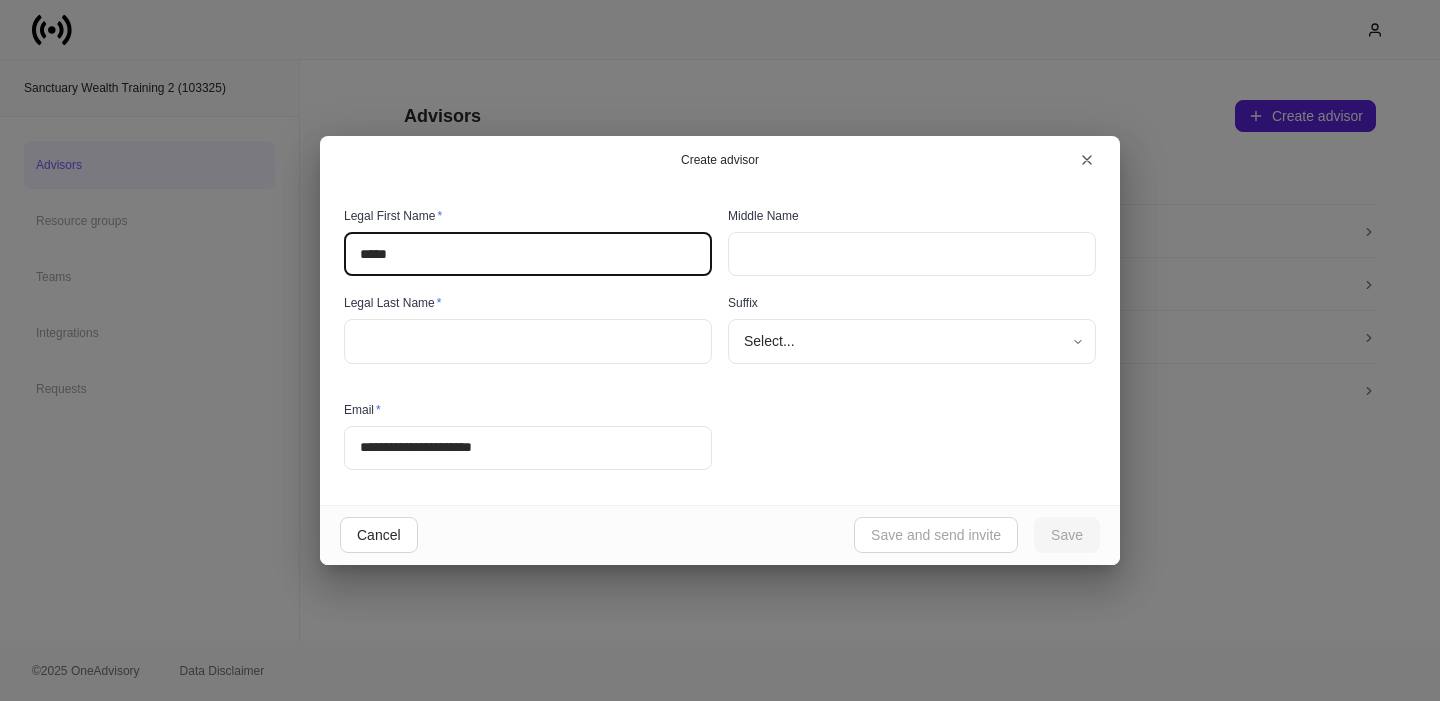 type on "*****" 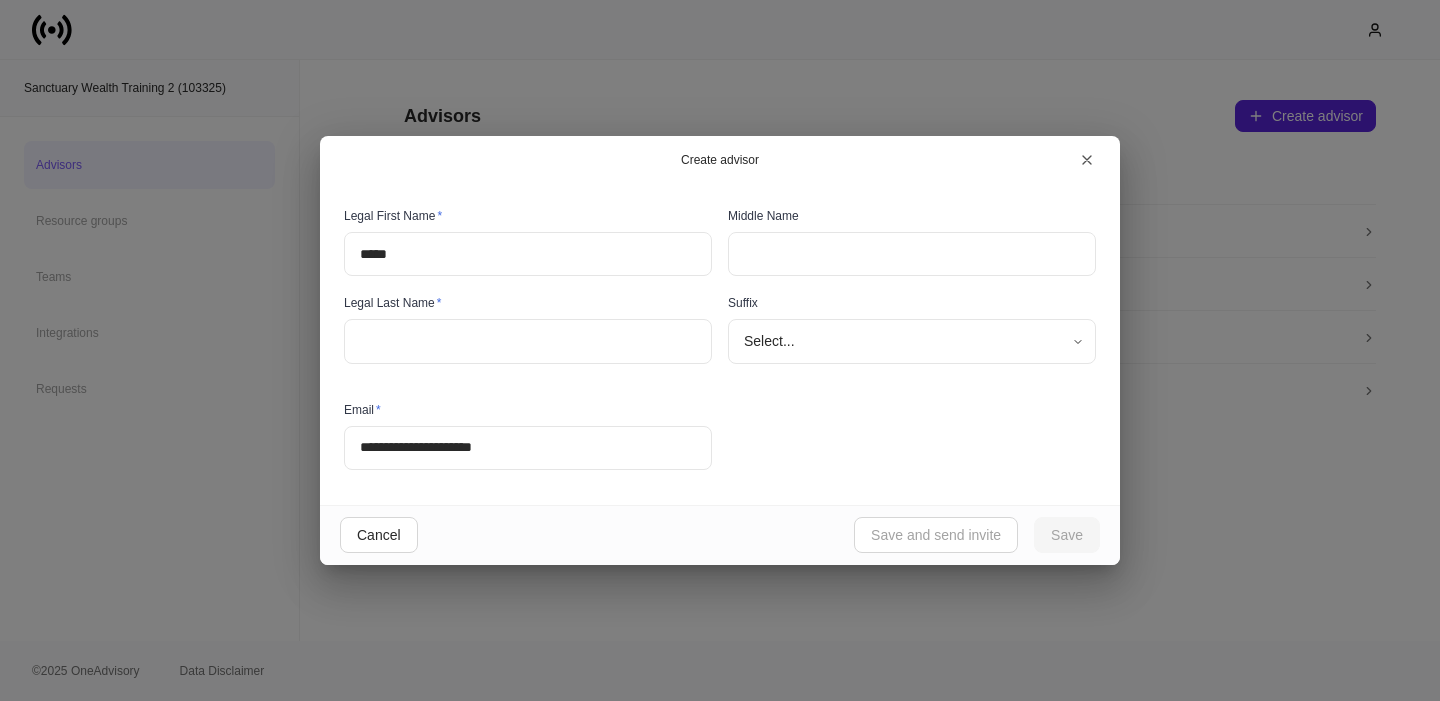 click at bounding box center (528, 341) 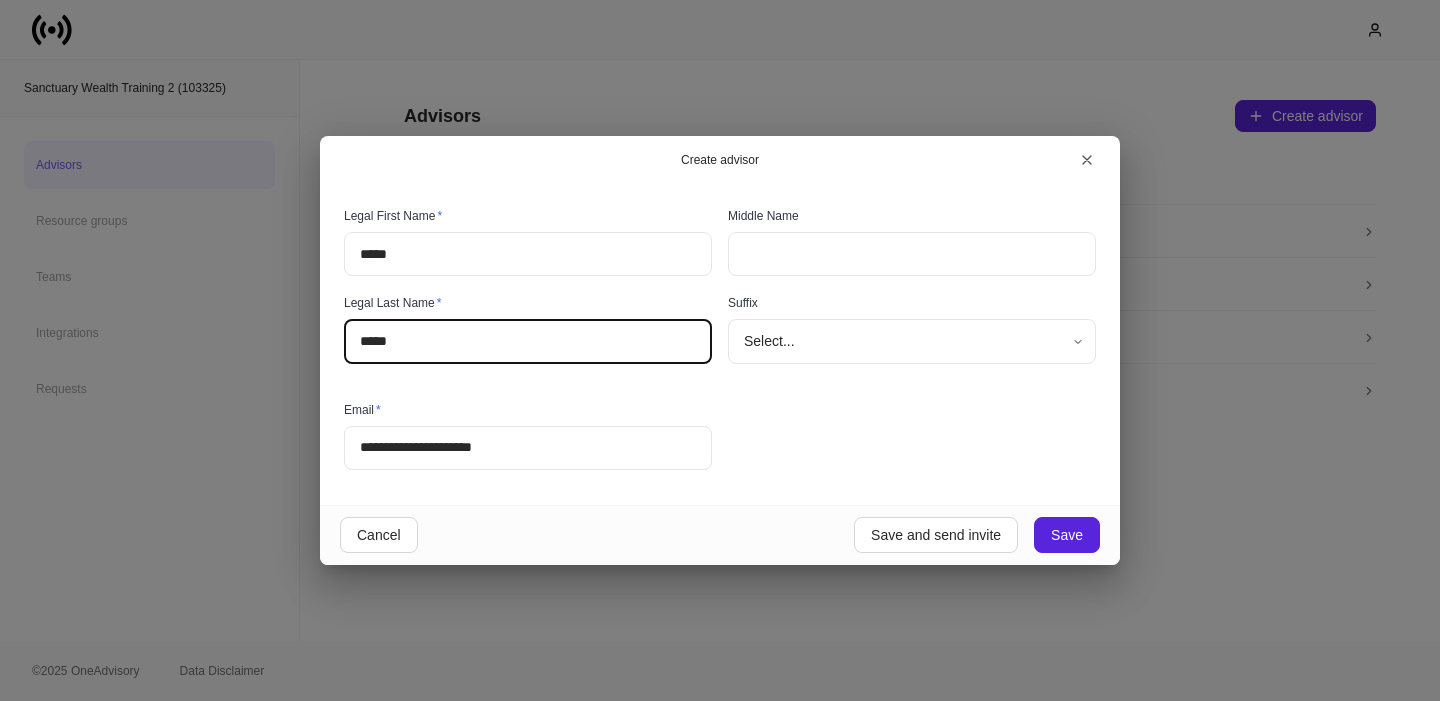 type on "*****" 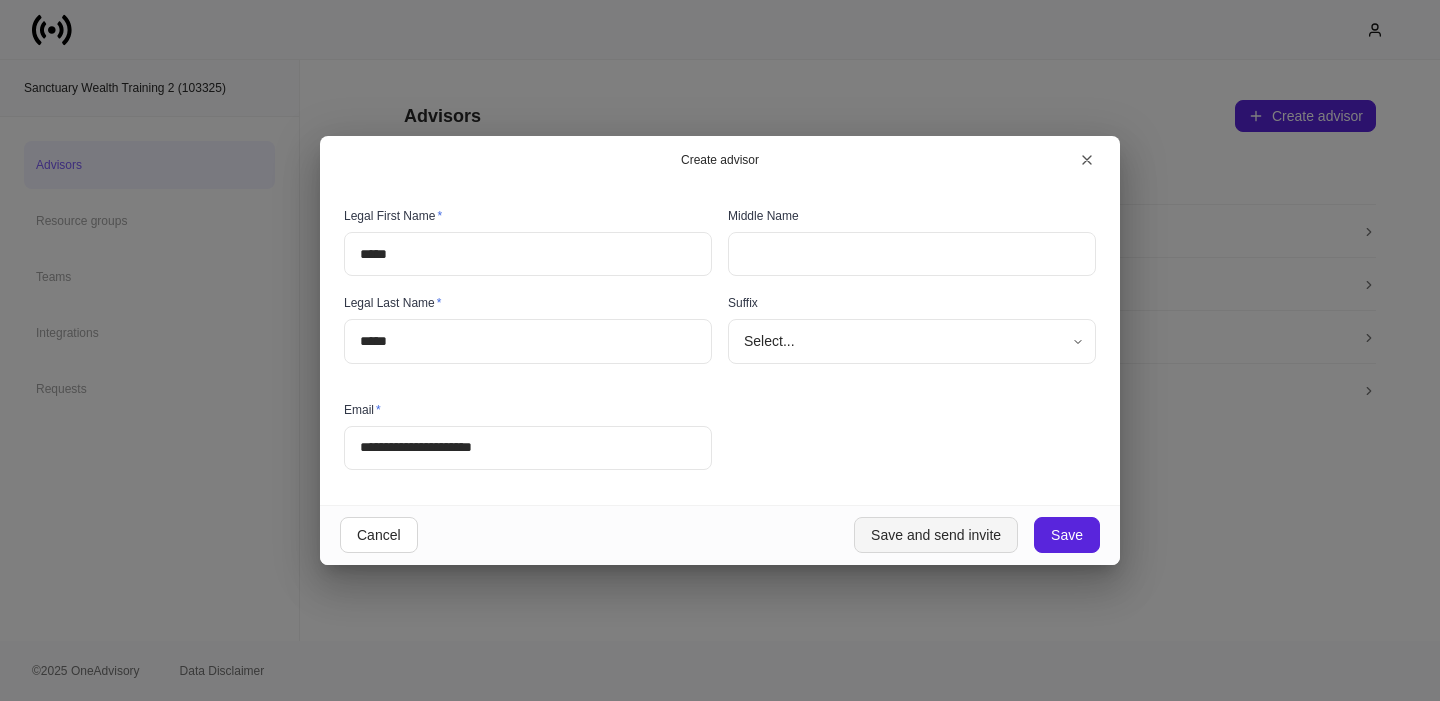 click on "Save and send invite" at bounding box center [936, 535] 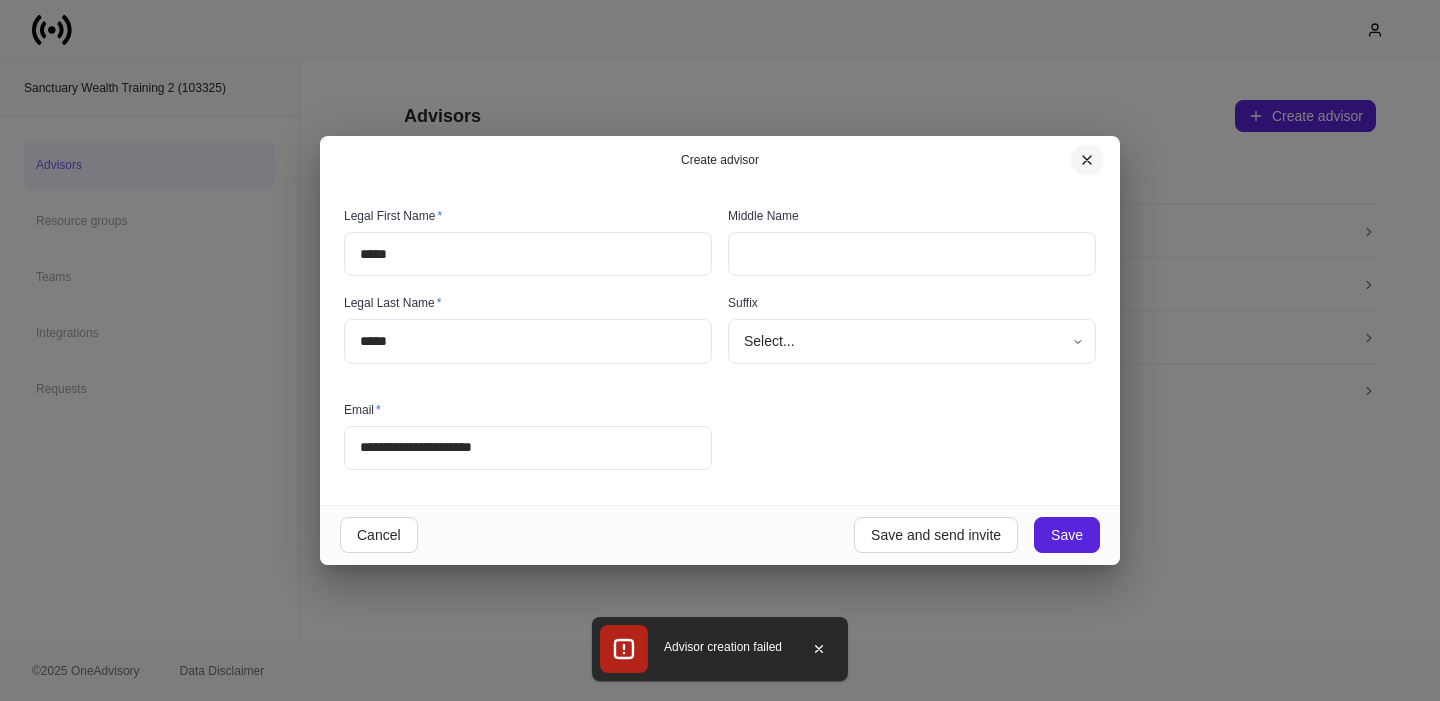 click 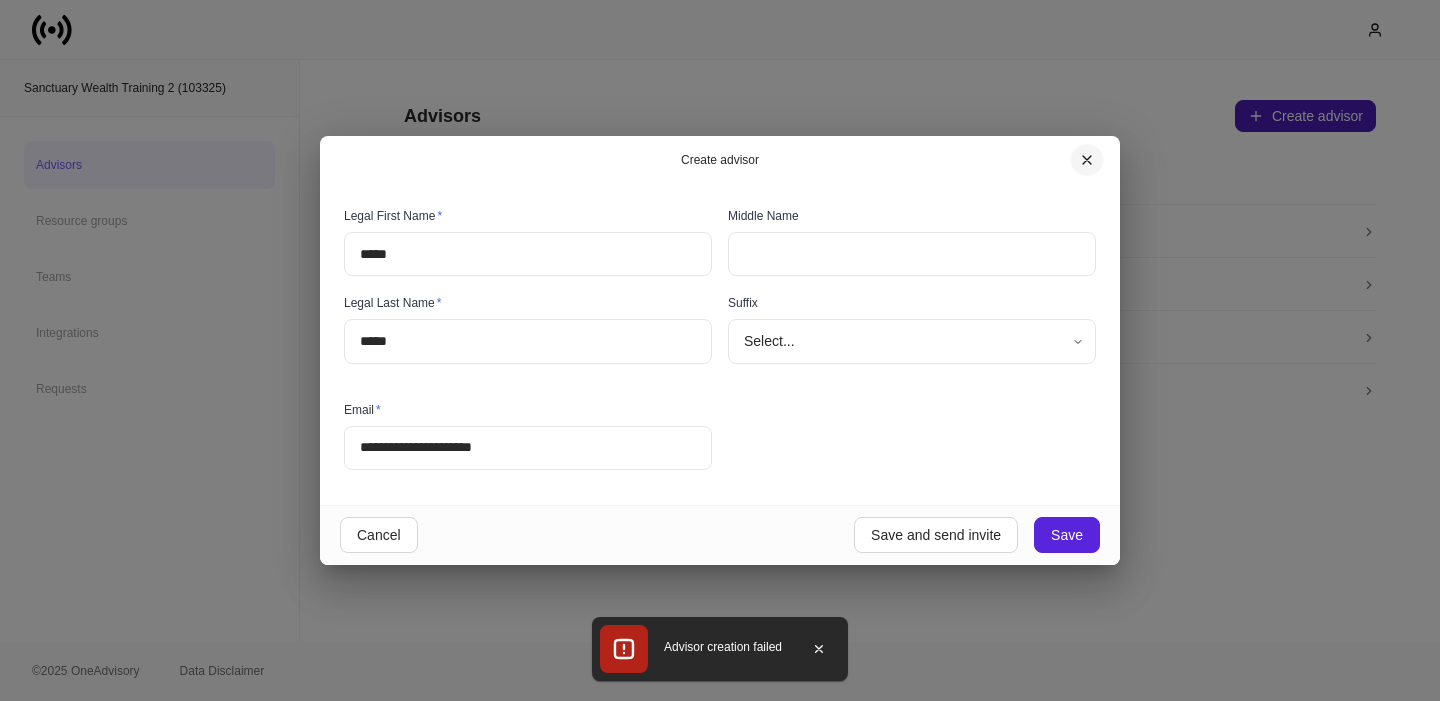 type 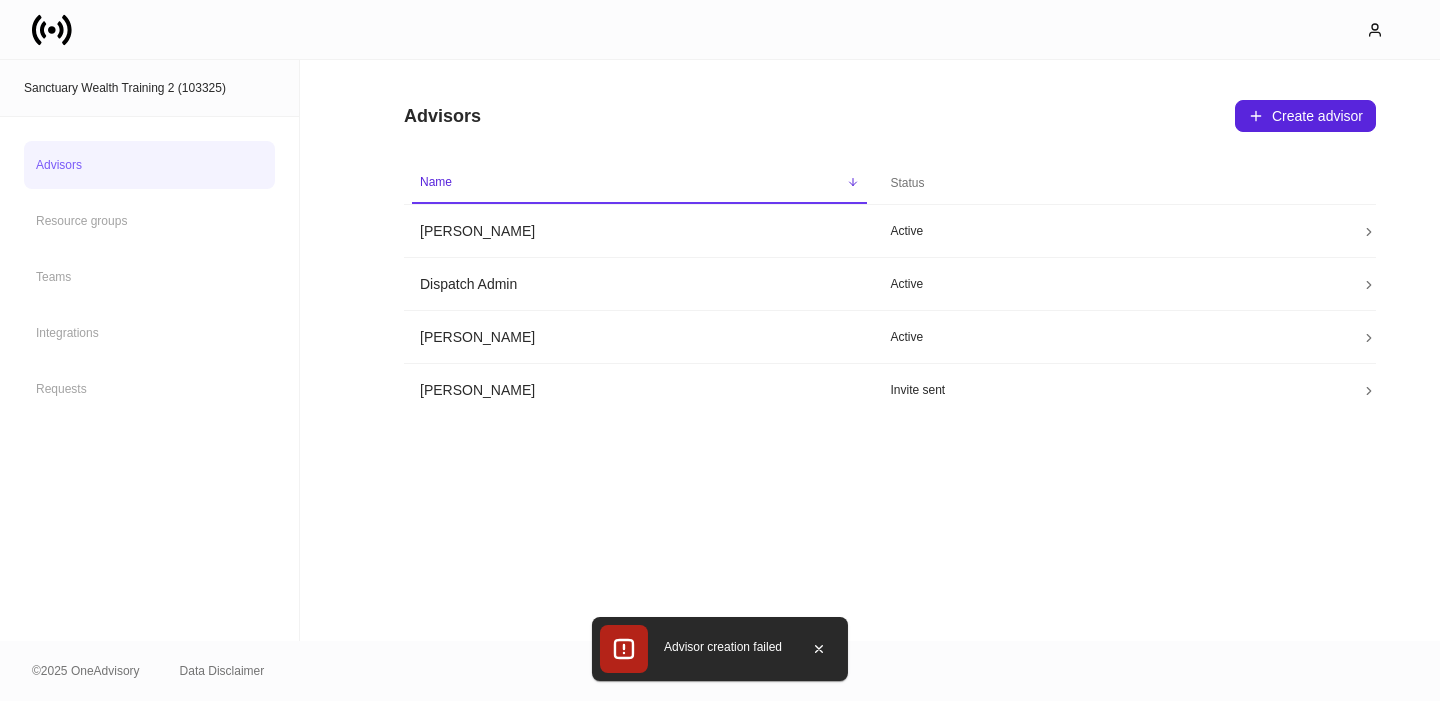 click on "Advisors Create advisor" at bounding box center (890, 104) 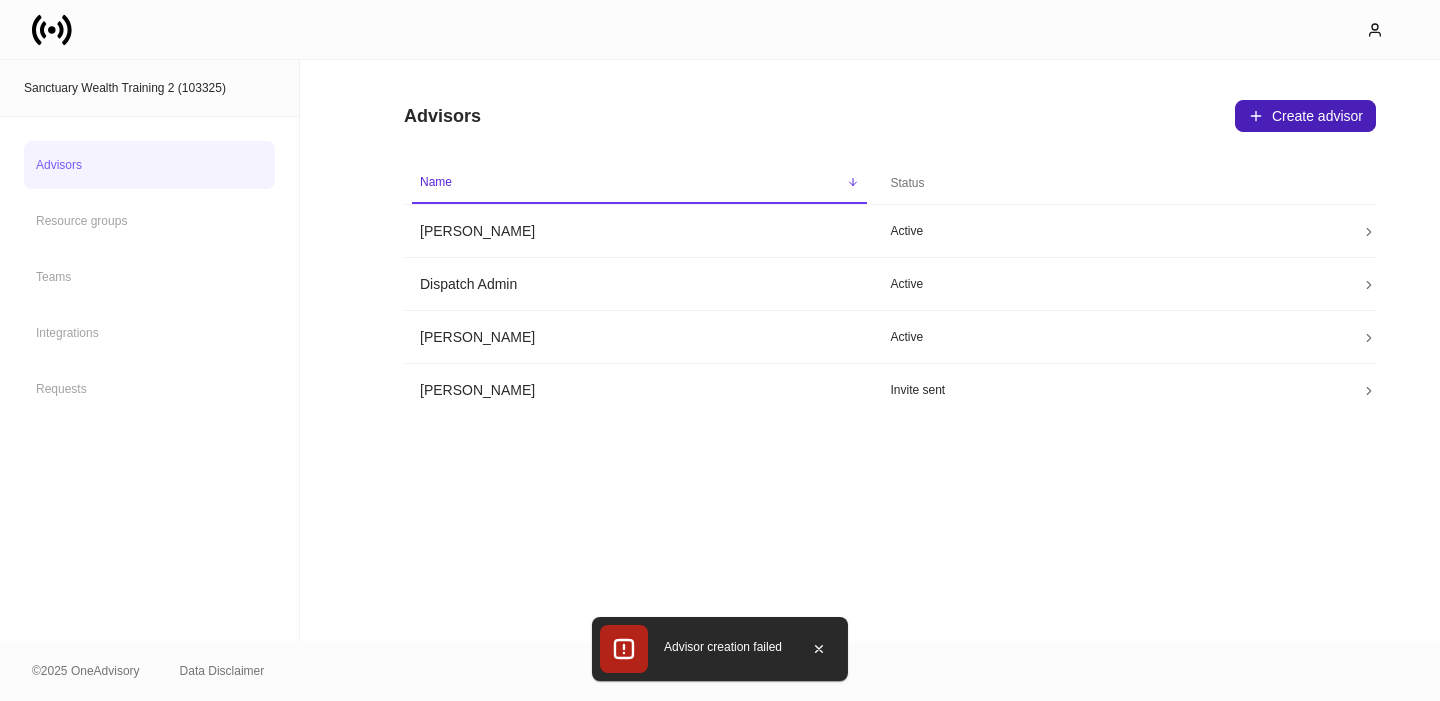 click on "Create advisor" at bounding box center (1305, 116) 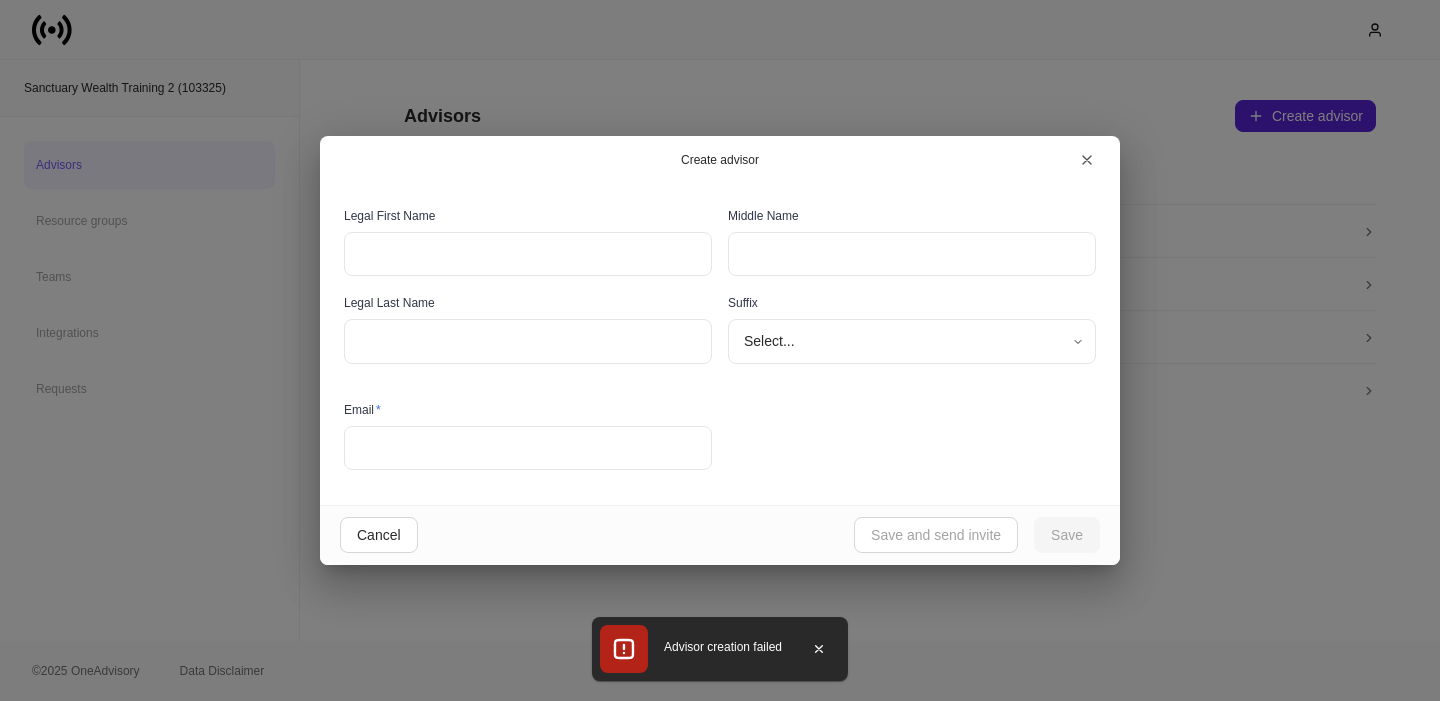 click at bounding box center (528, 448) 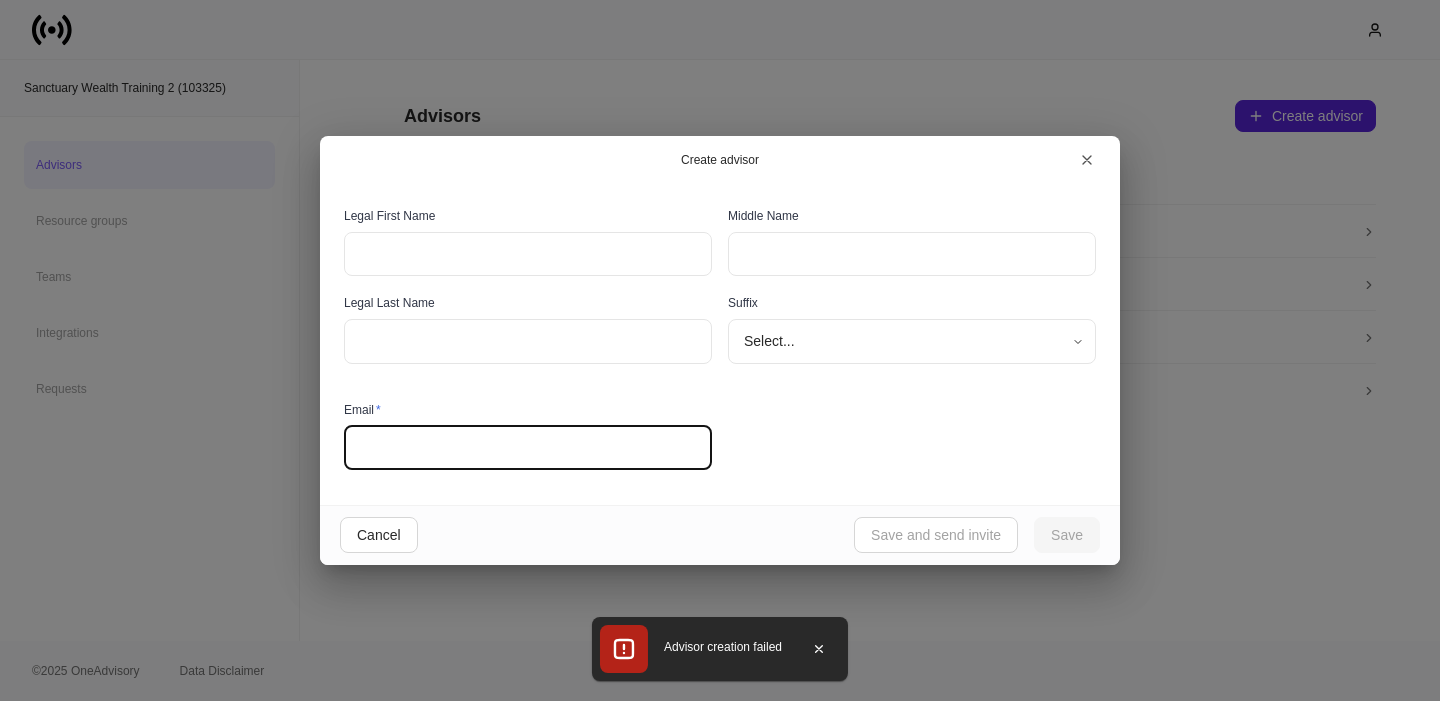 paste on "**********" 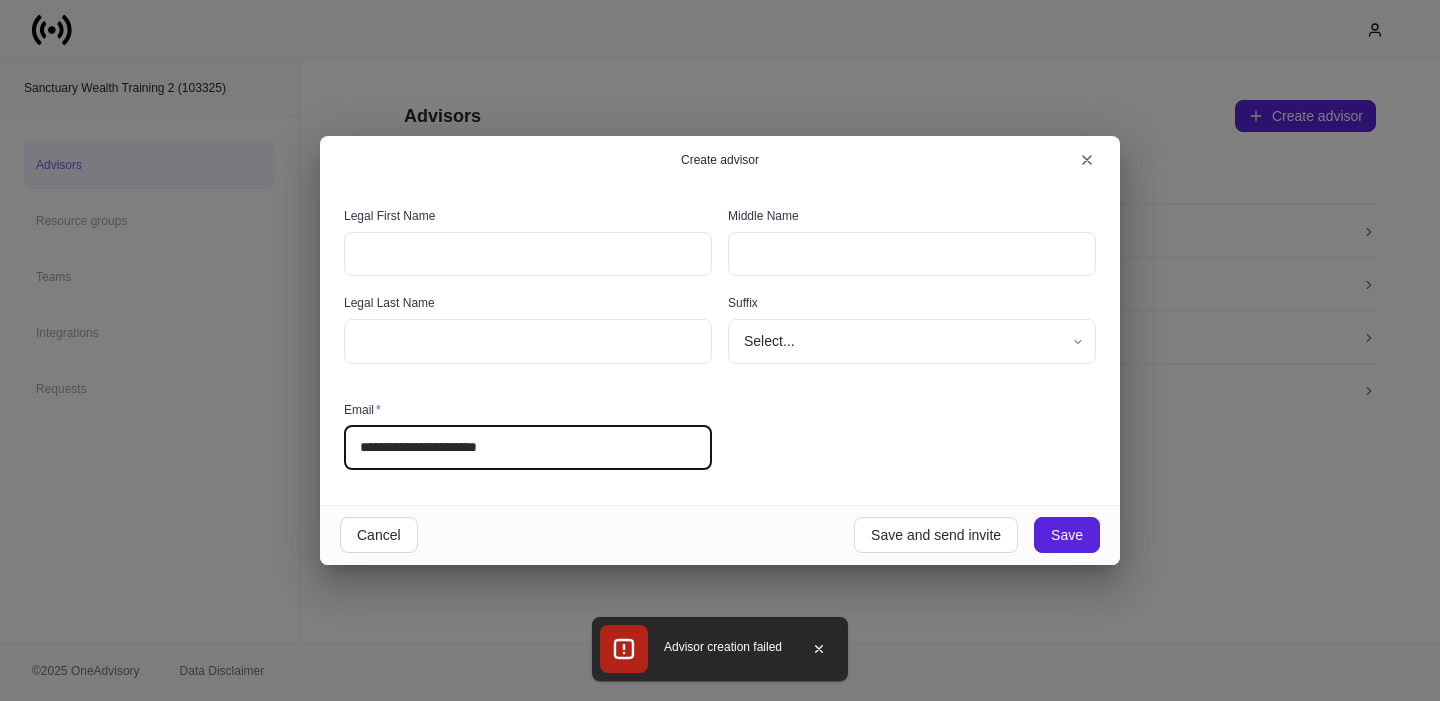 type on "**********" 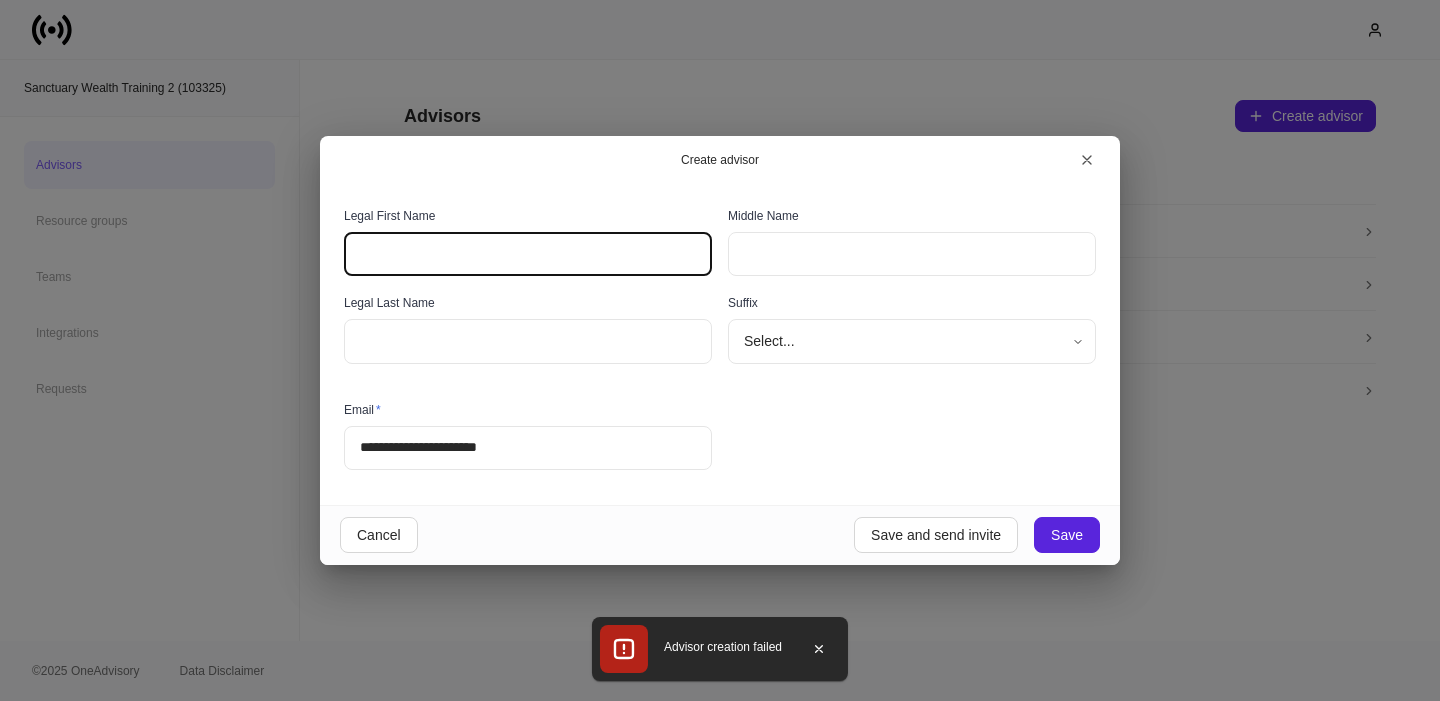 click at bounding box center [528, 254] 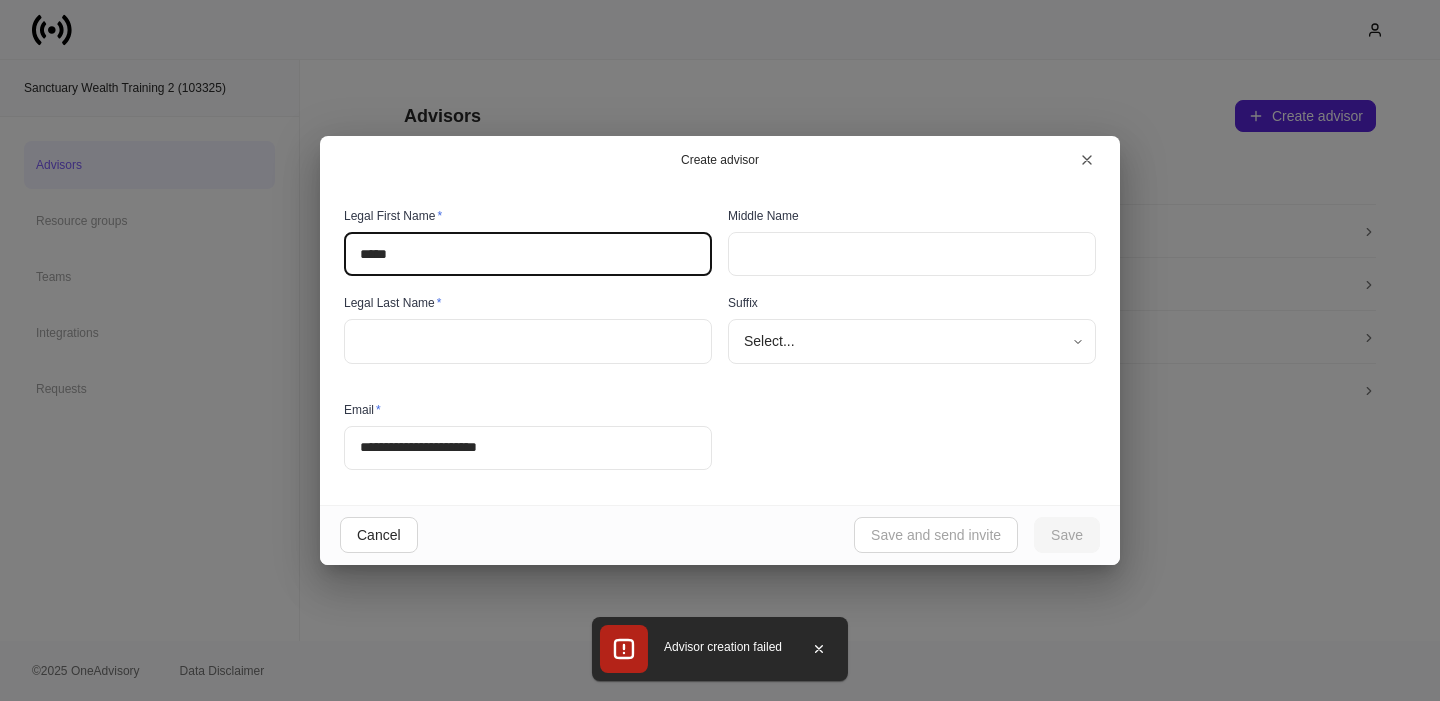 type on "*****" 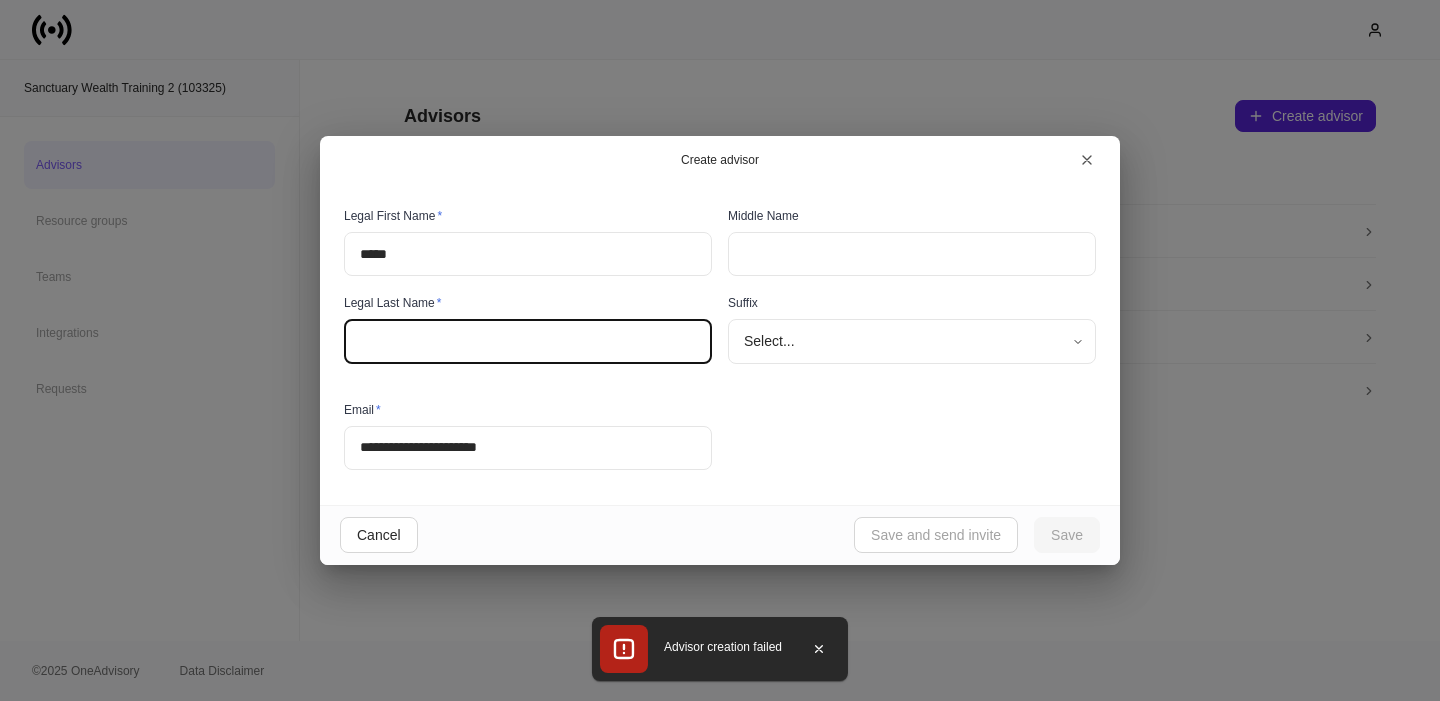 click at bounding box center [528, 341] 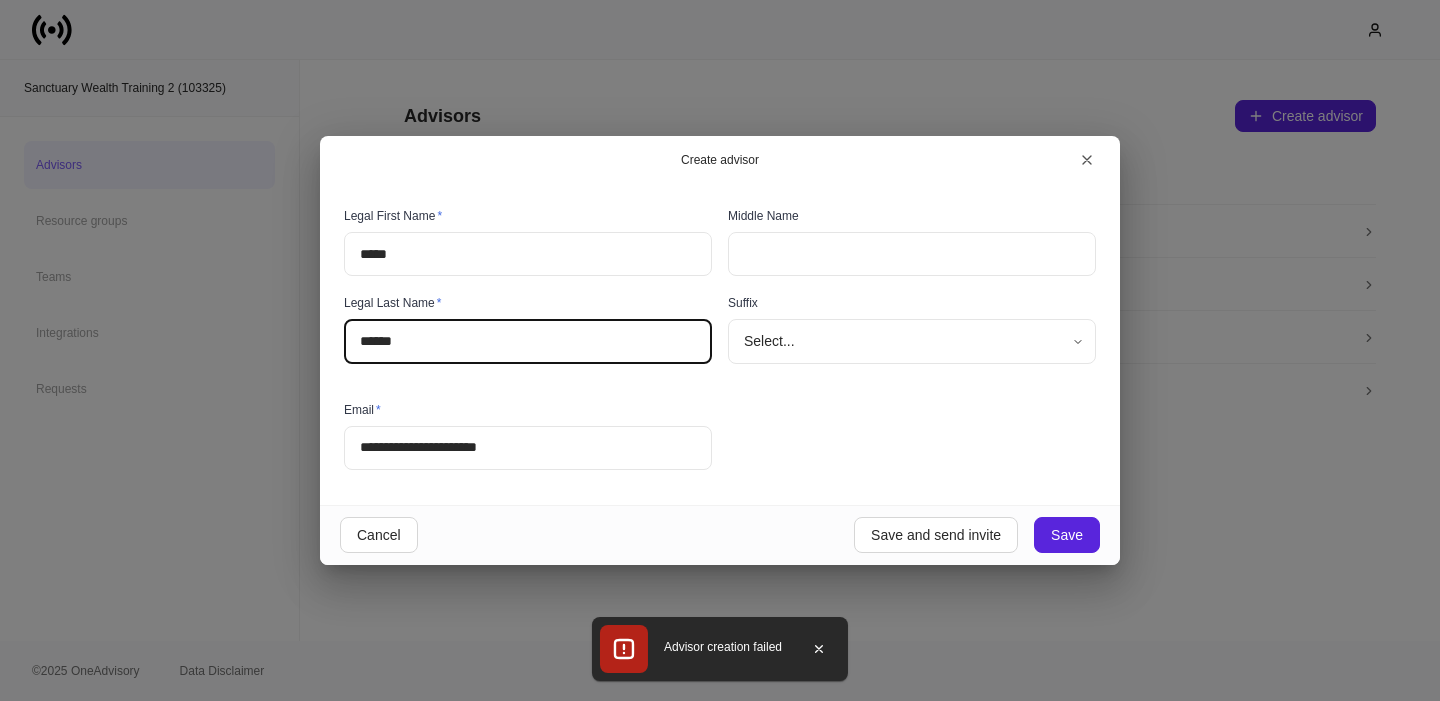 type on "******" 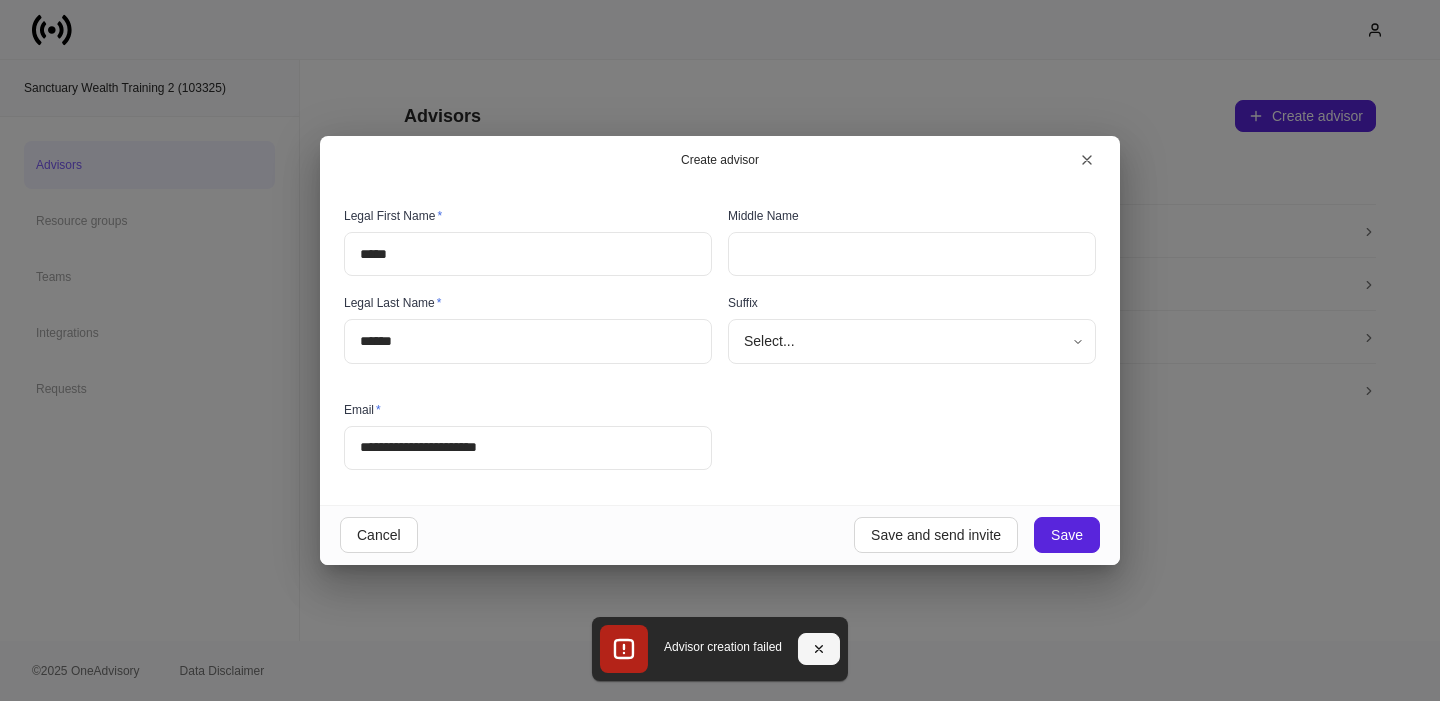 click 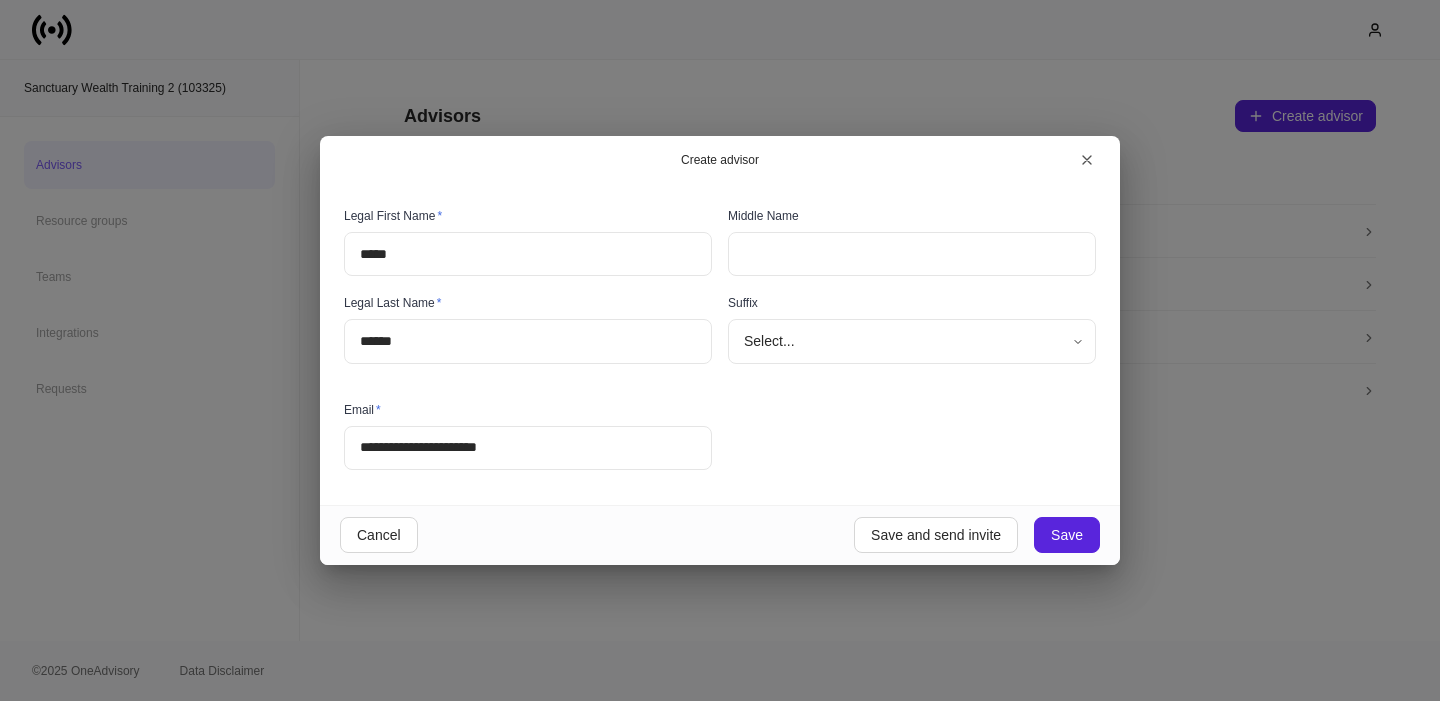 click on "**********" at bounding box center [720, 344] 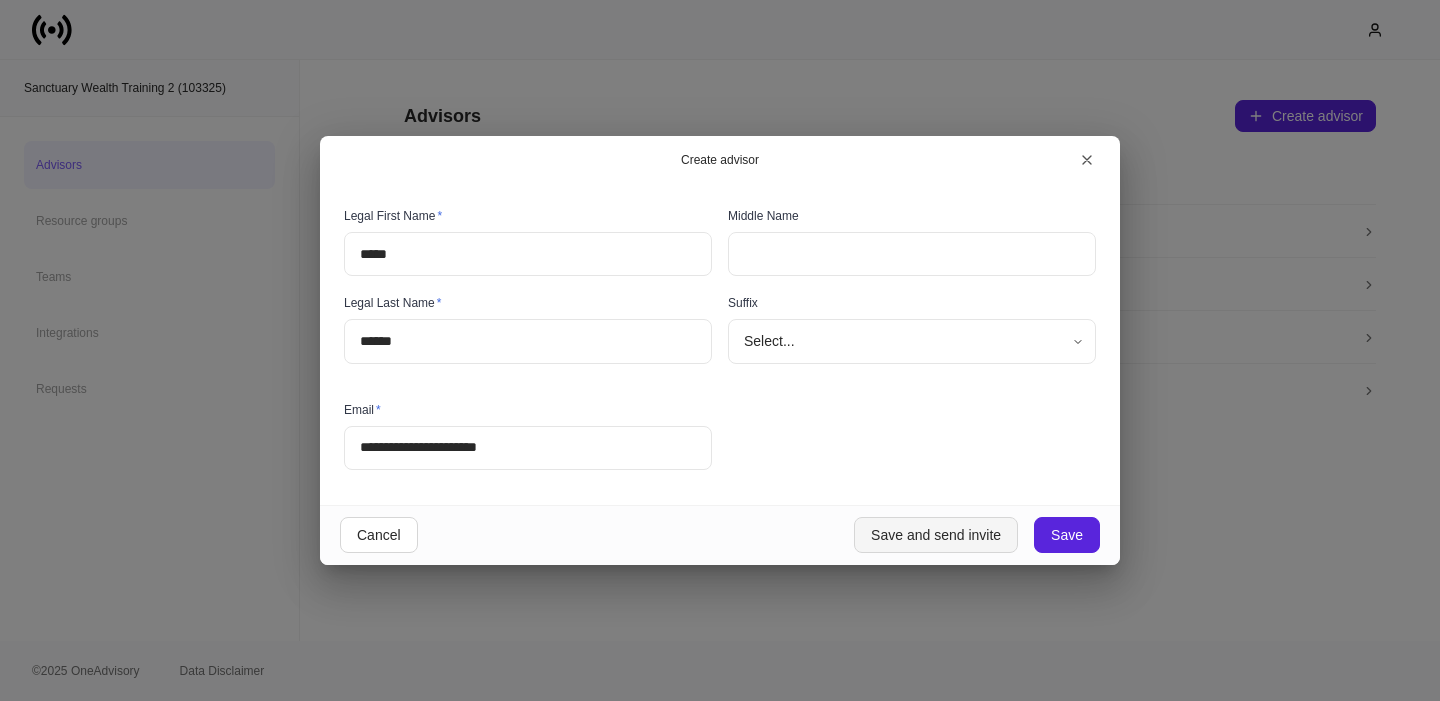 click on "Save and send invite" at bounding box center (936, 535) 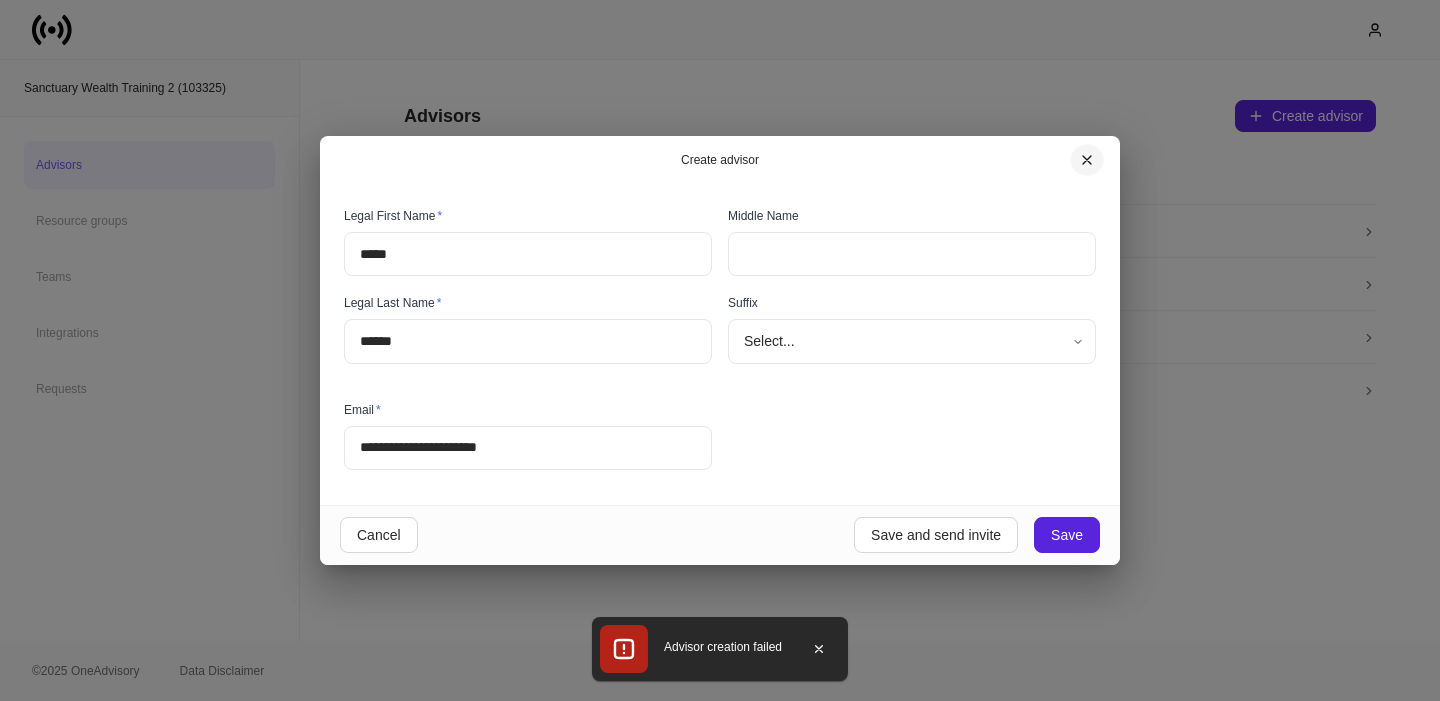 click 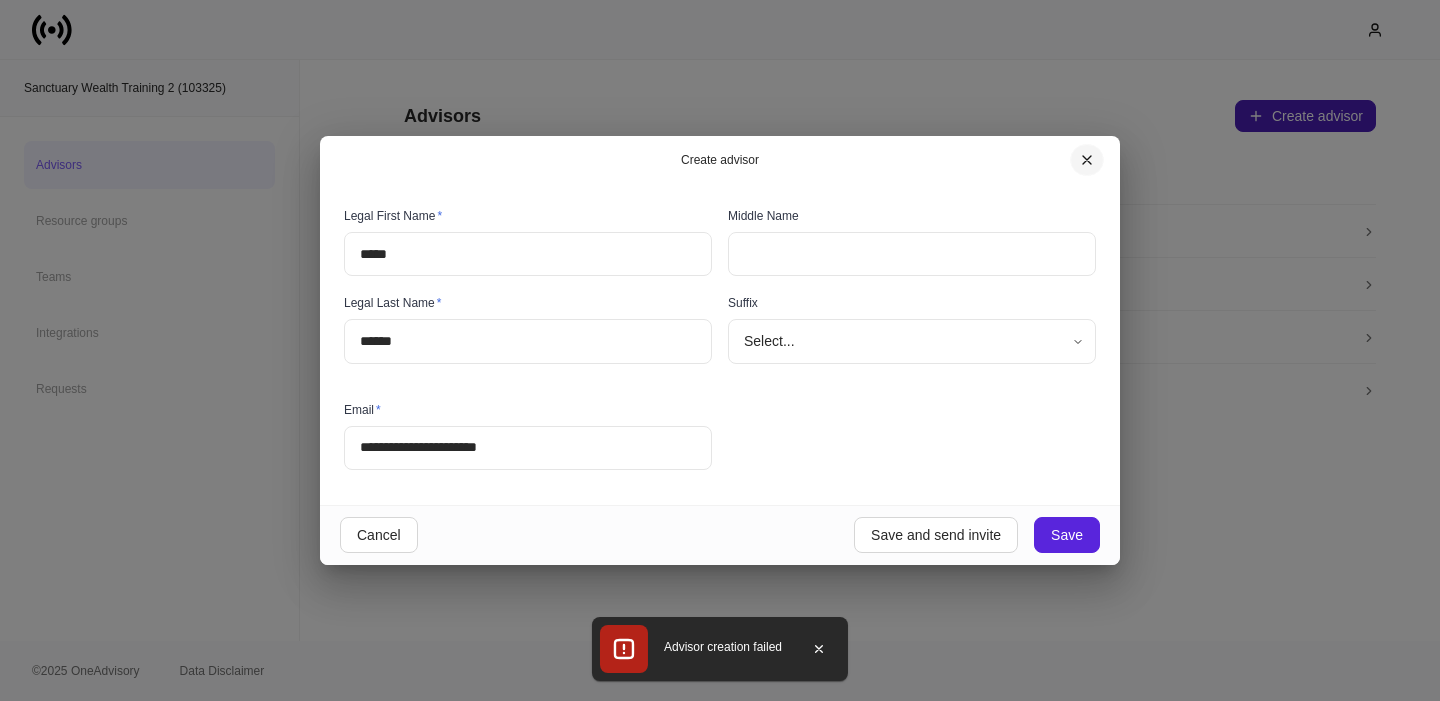 type 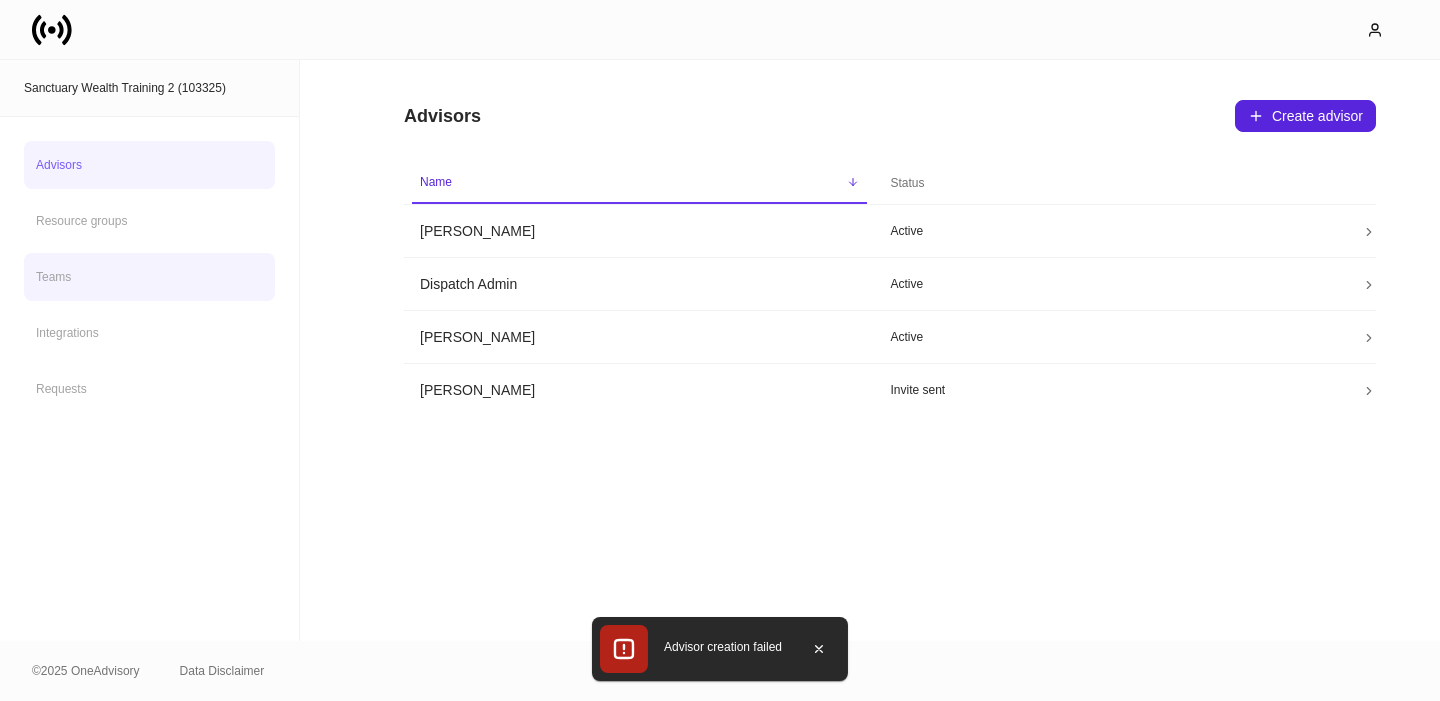 click on "Teams" at bounding box center [149, 277] 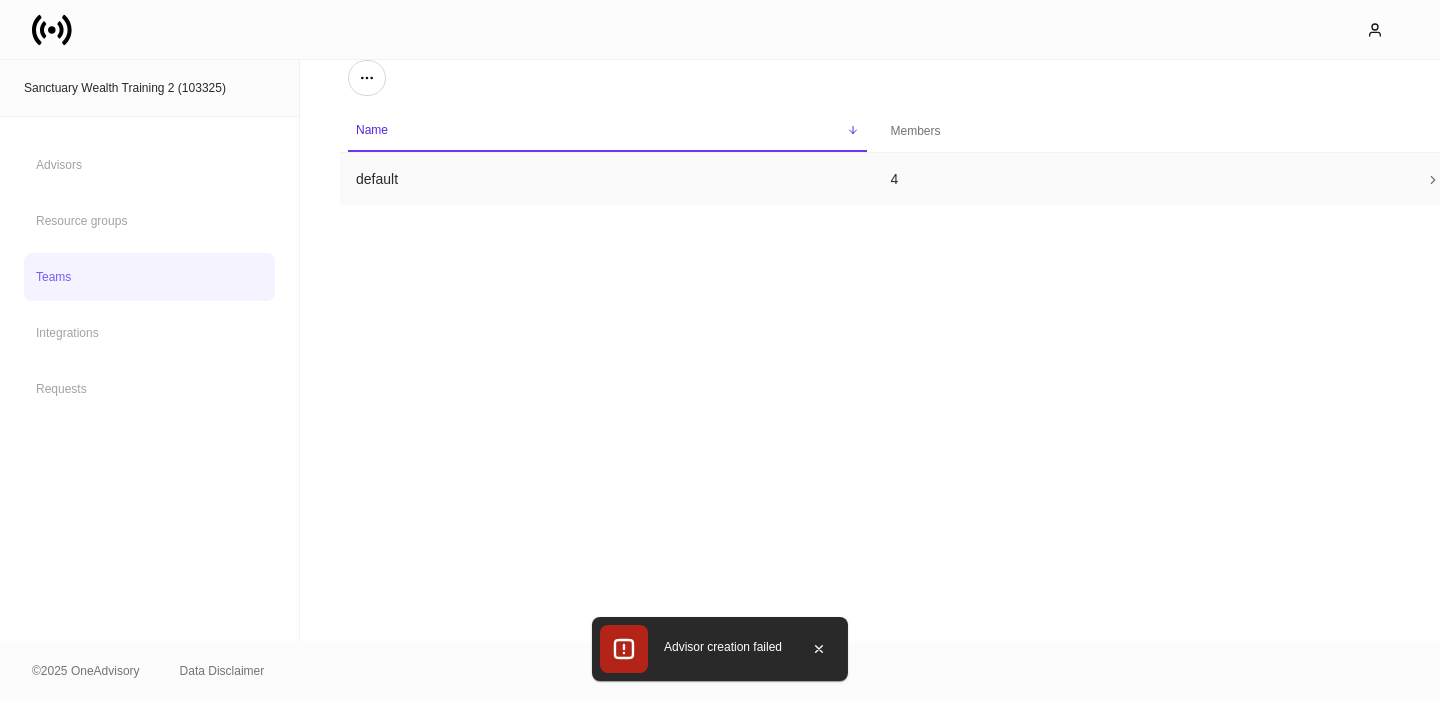 click on "default" at bounding box center [607, 179] 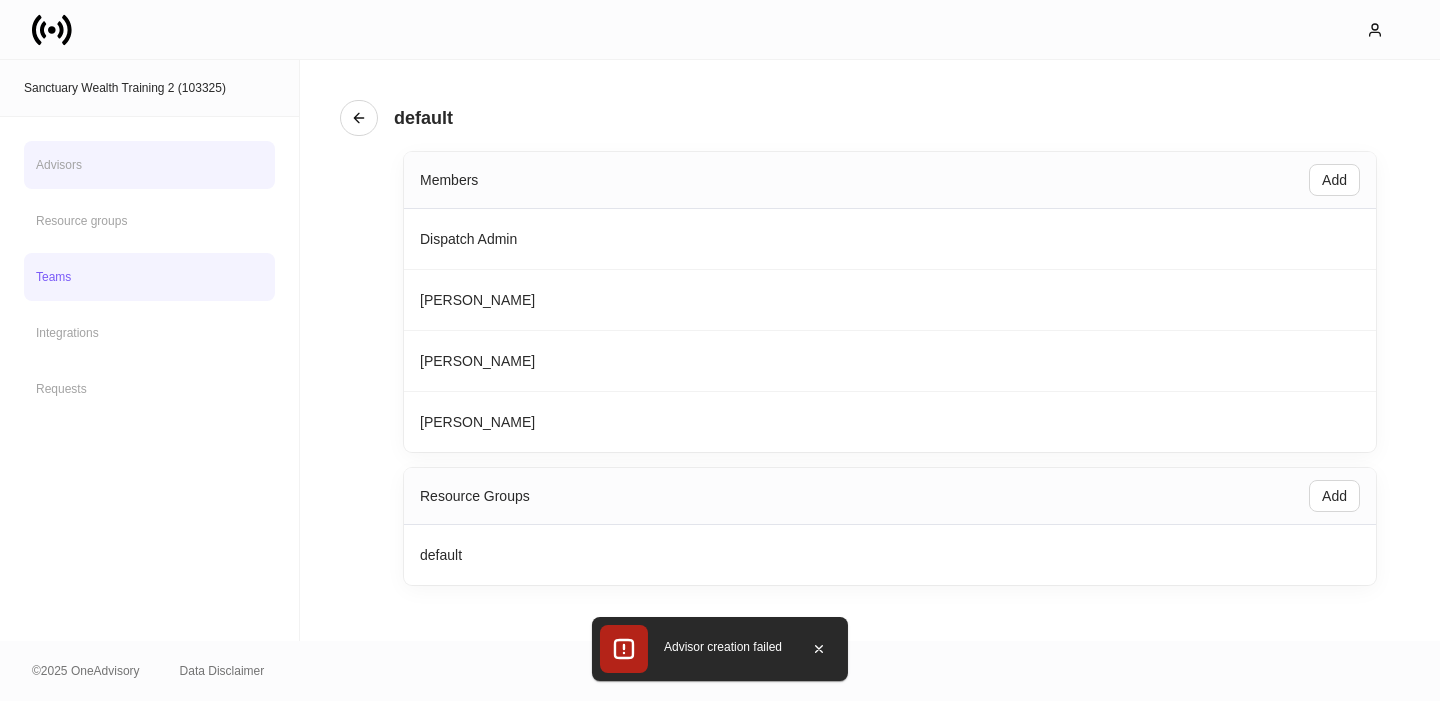 click on "Advisors" at bounding box center (149, 165) 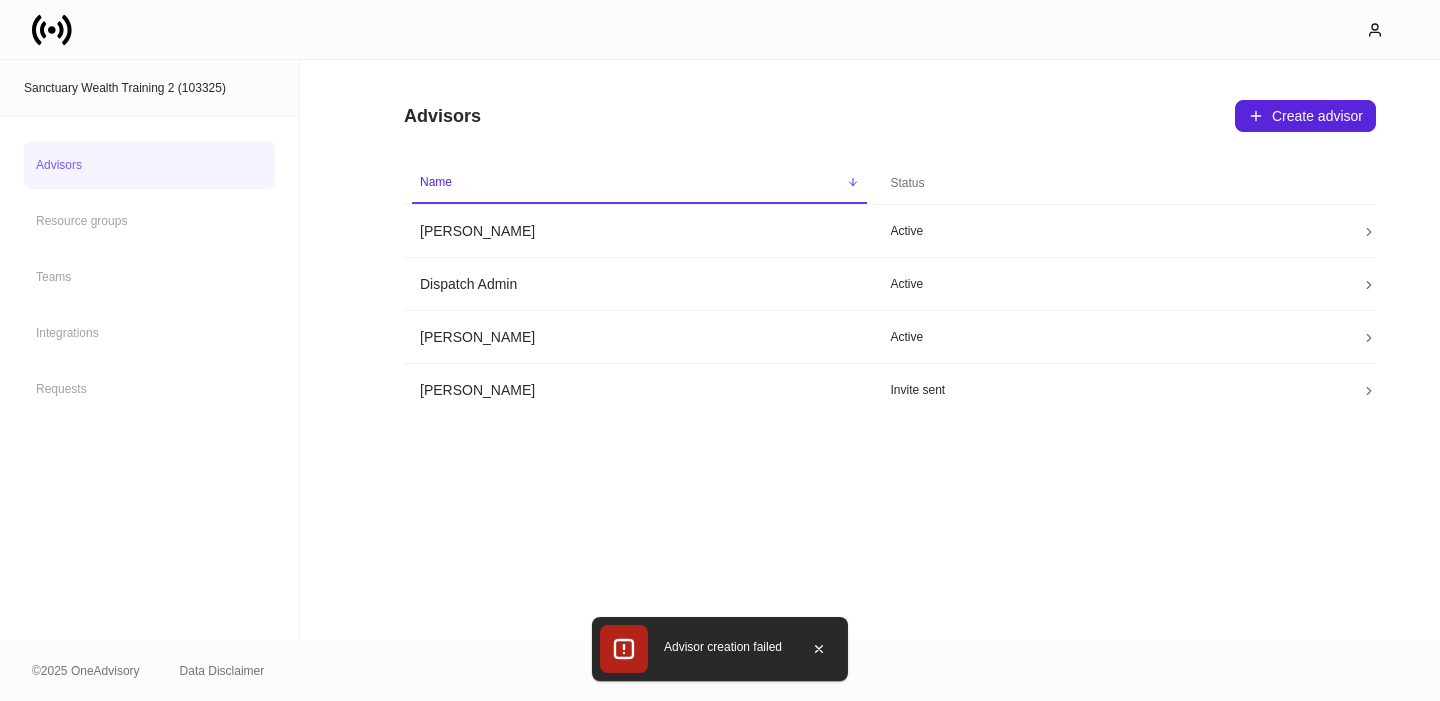 click on "Sanctuary Wealth Training 2 (103325)" at bounding box center [149, 88] 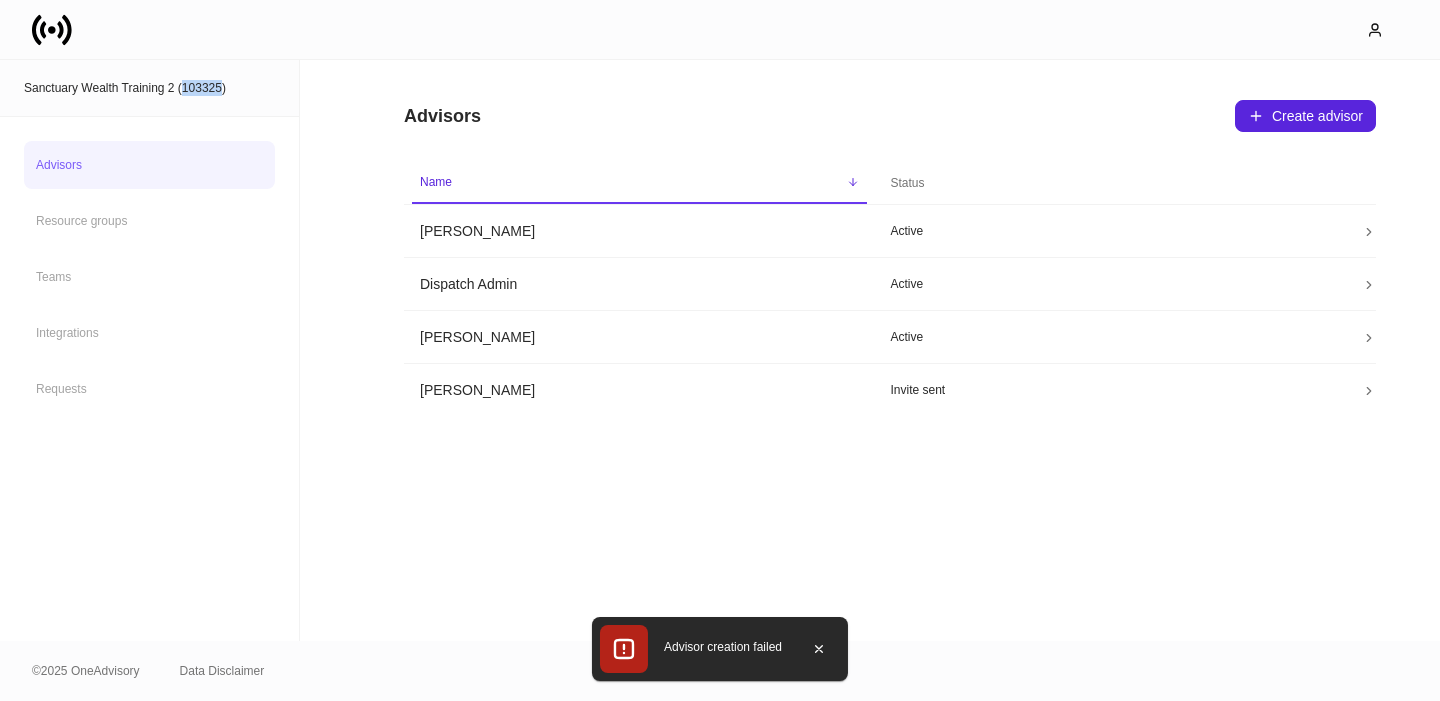 click on "Sanctuary Wealth Training 2 (103325)" at bounding box center (149, 88) 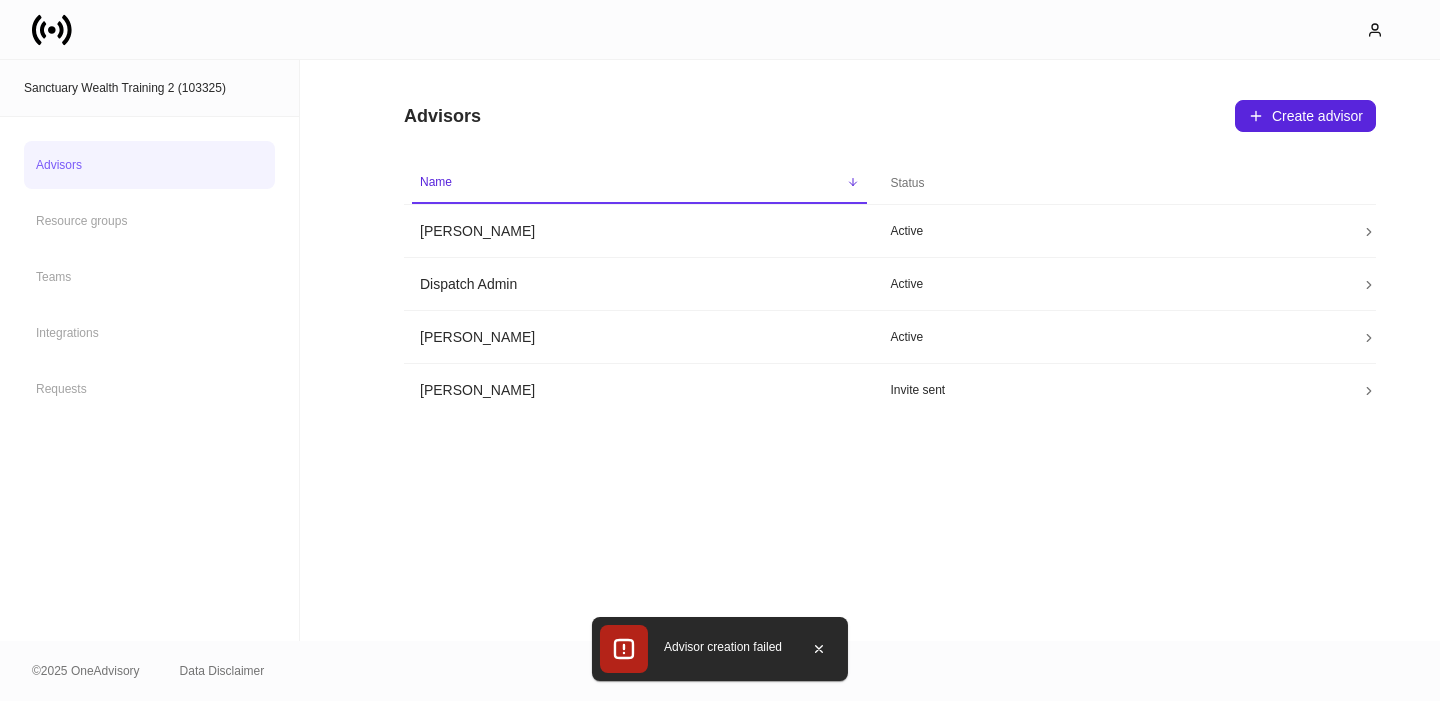 click on "Advisors Create advisor Name sorted ascending Status   Carlos Urdaneta Active Dispatch Admin Active Lauren Faltys Active Tim Smeal Invite sent" at bounding box center (890, 238) 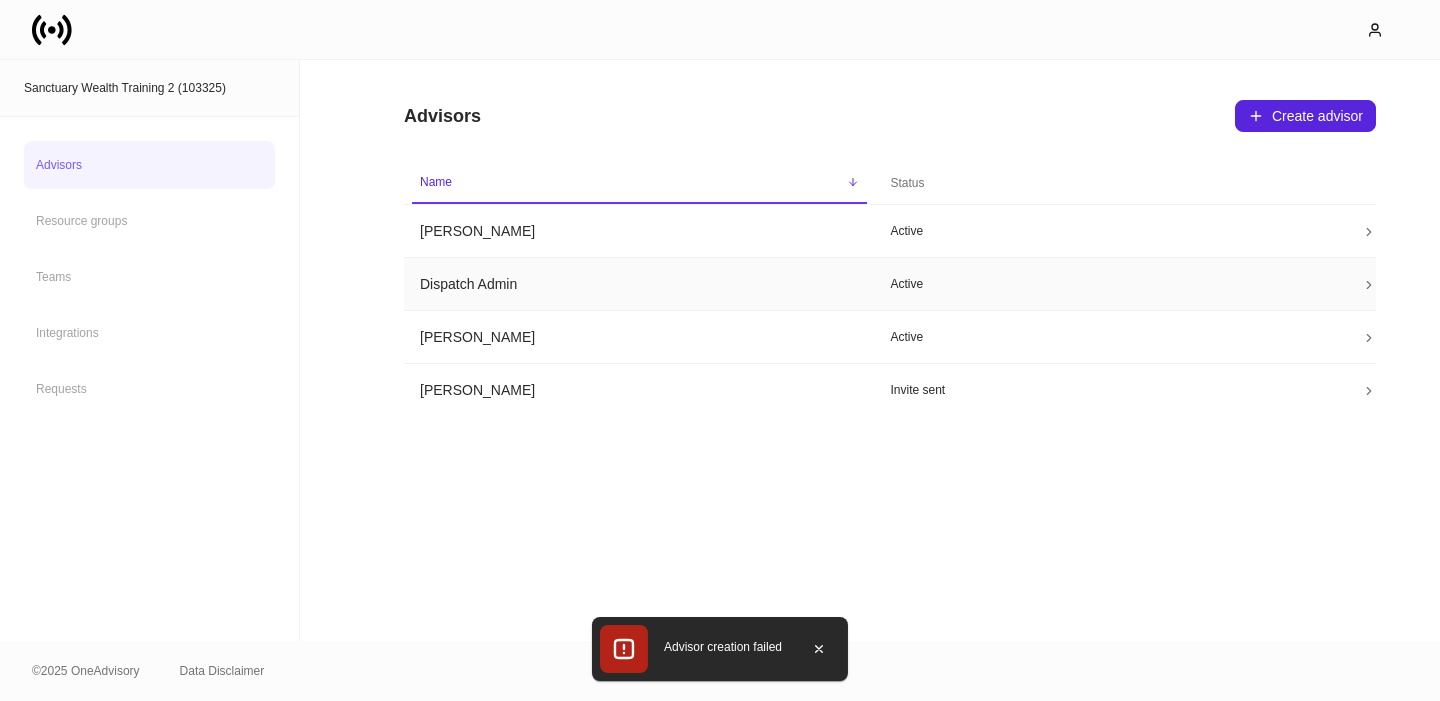 click on "Dispatch Admin" at bounding box center [639, 284] 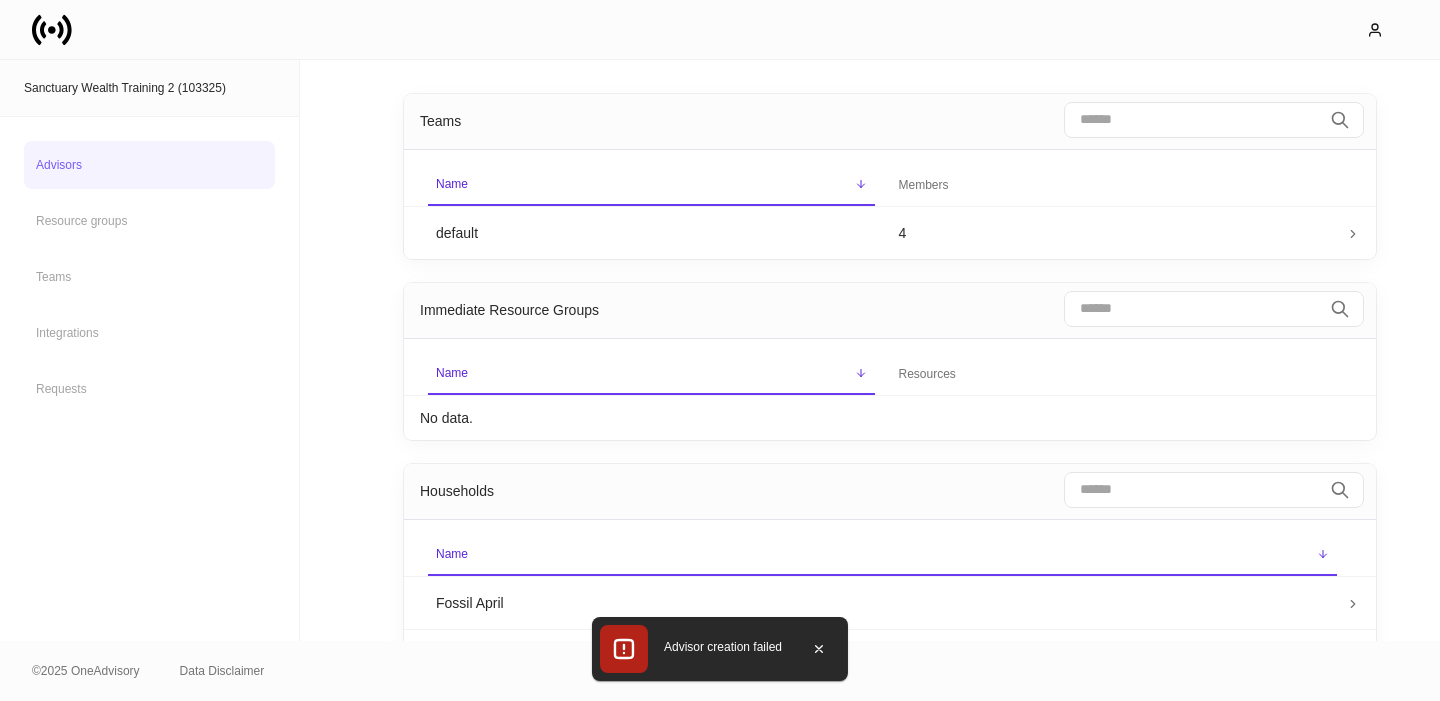 scroll, scrollTop: 0, scrollLeft: 0, axis: both 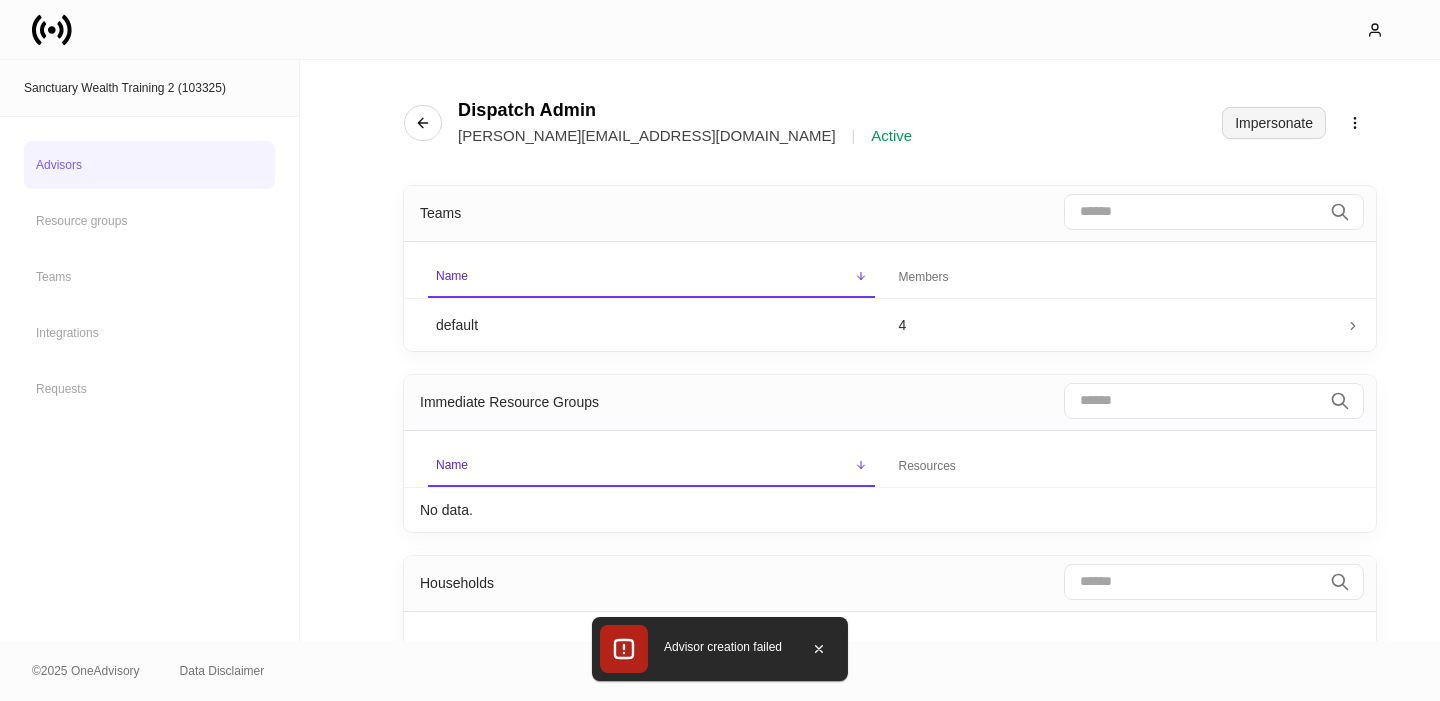 click on "Impersonate" at bounding box center [1274, 123] 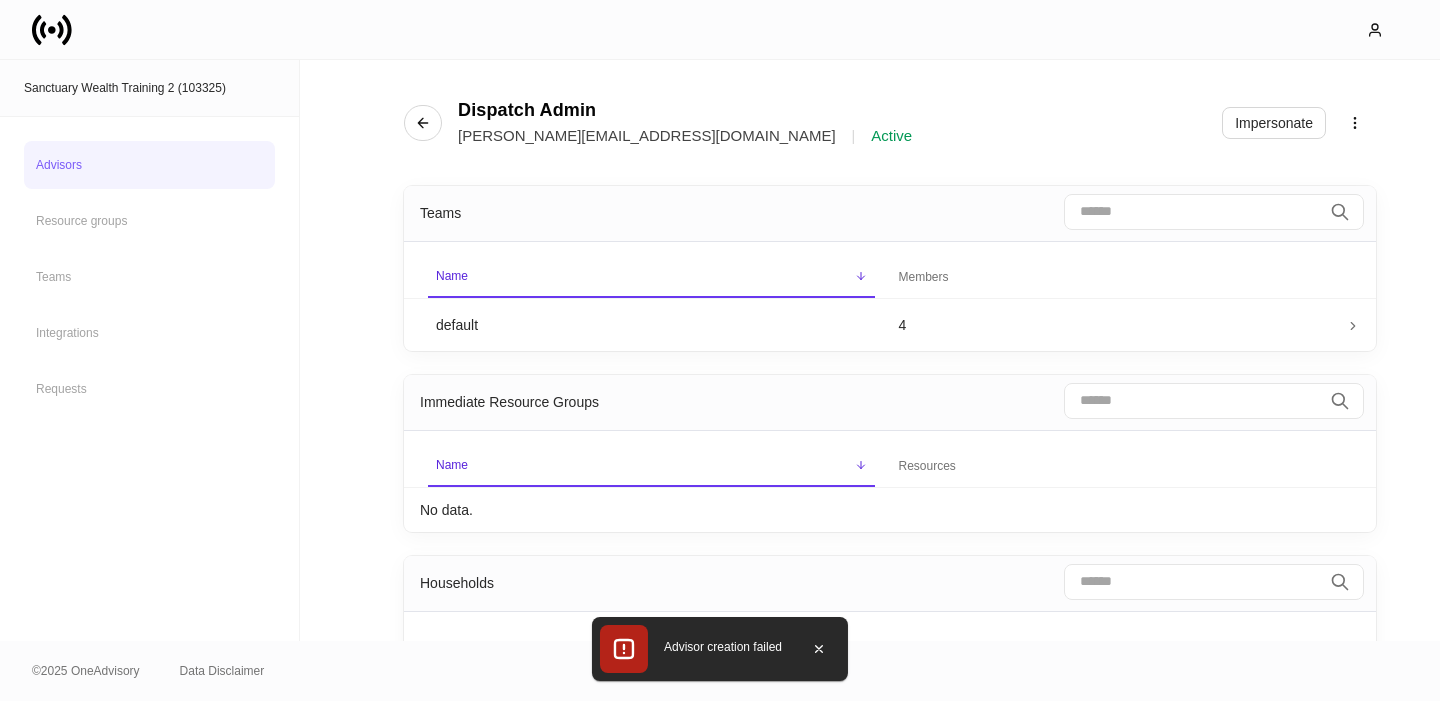 click on "Advisors" at bounding box center [149, 165] 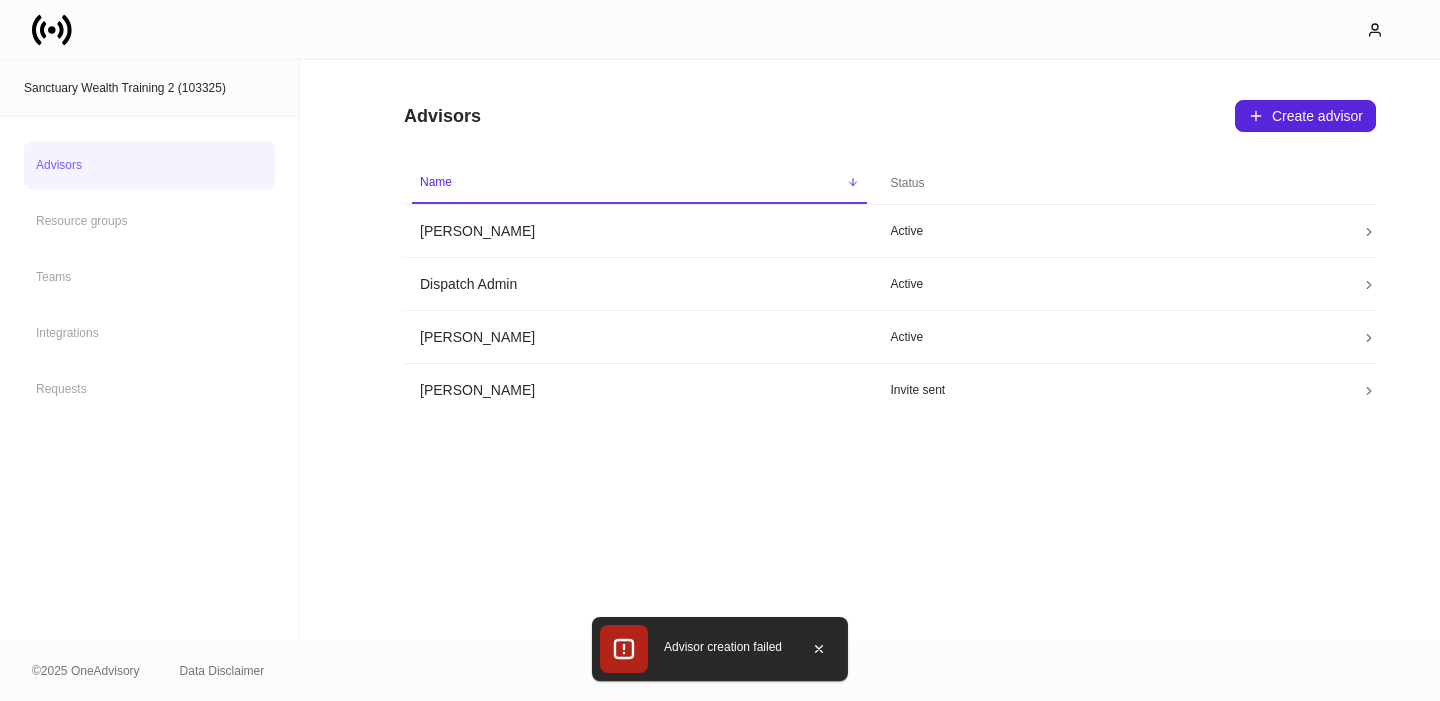click 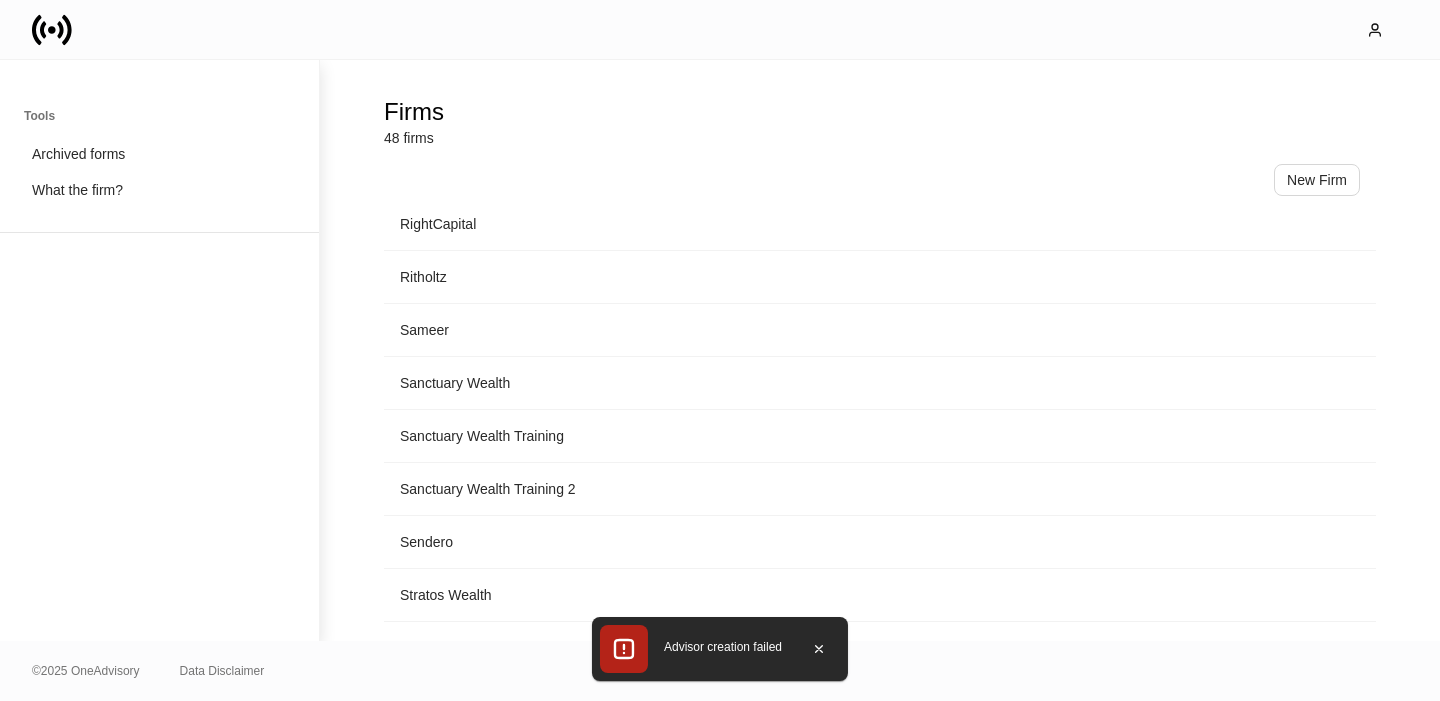 scroll, scrollTop: 2072, scrollLeft: 0, axis: vertical 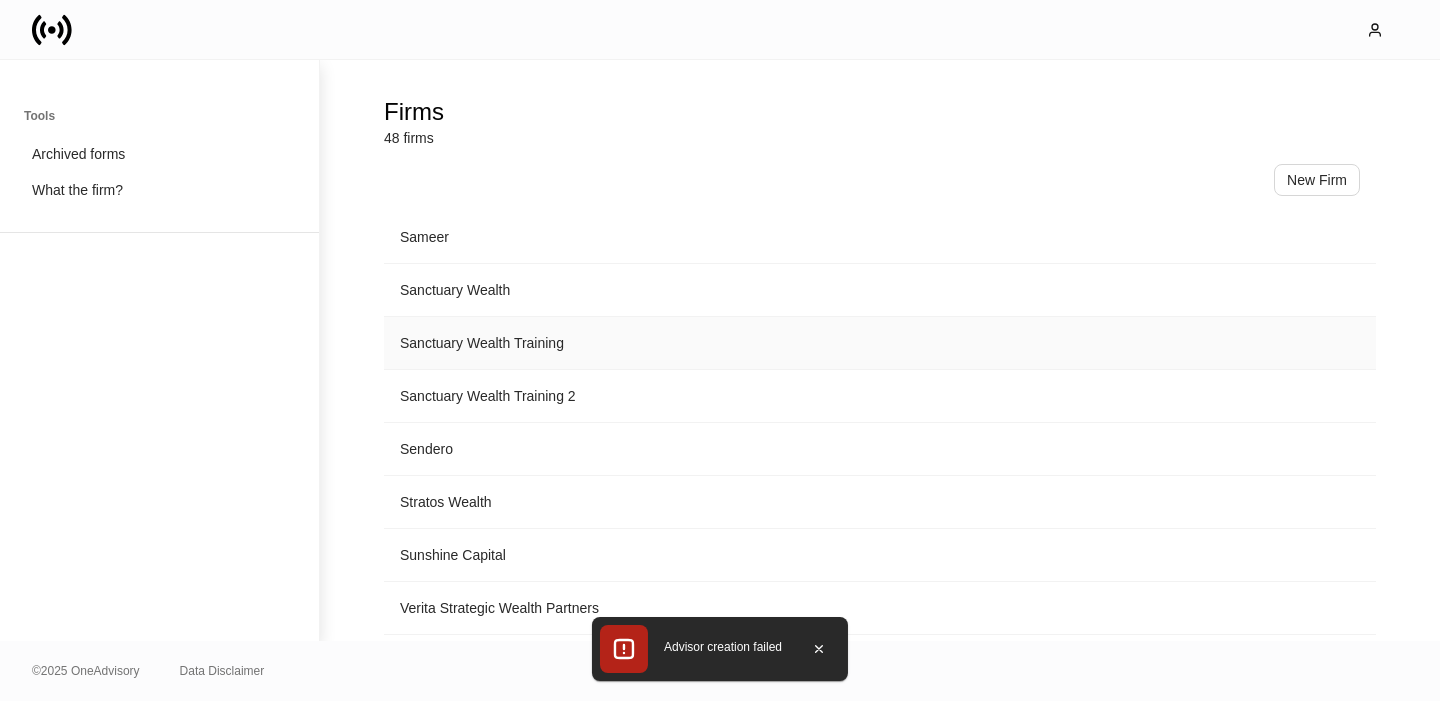 click on "Sanctuary Wealth Training" at bounding box center (880, 343) 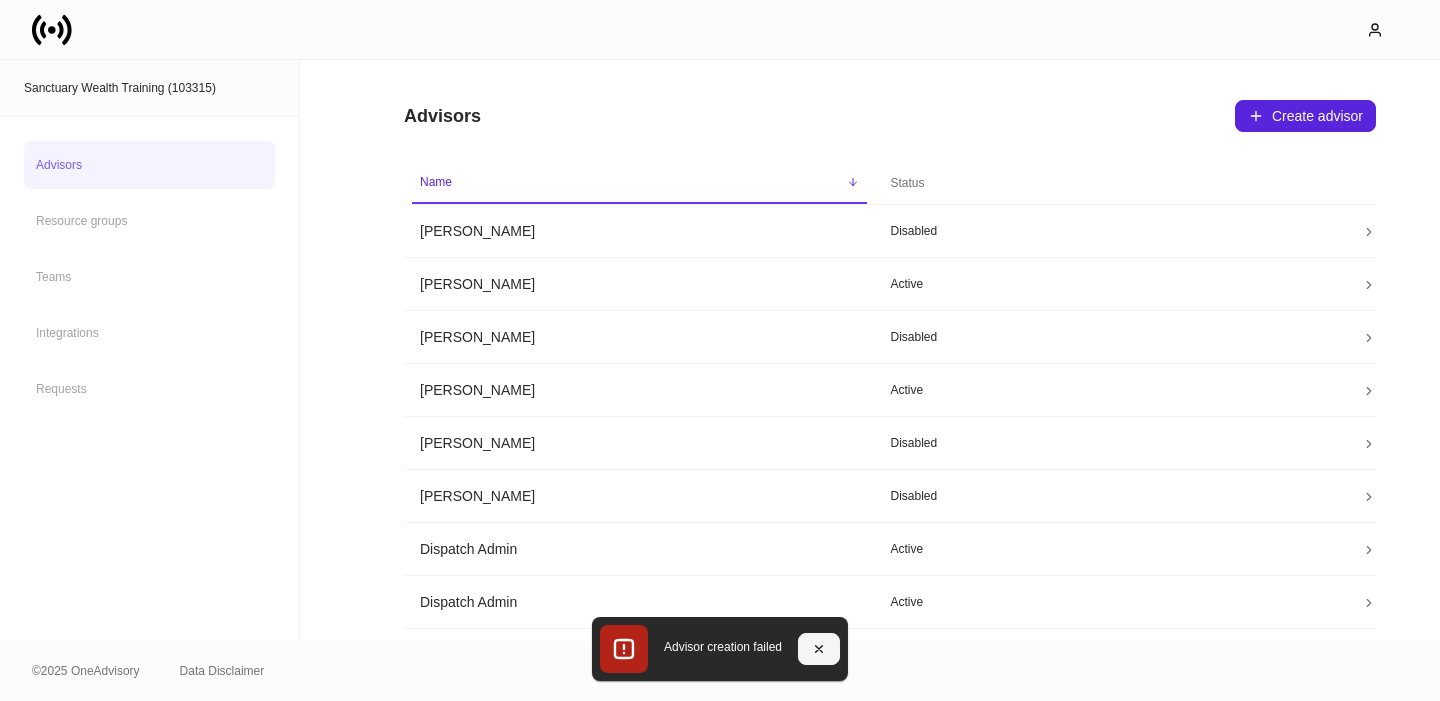 click 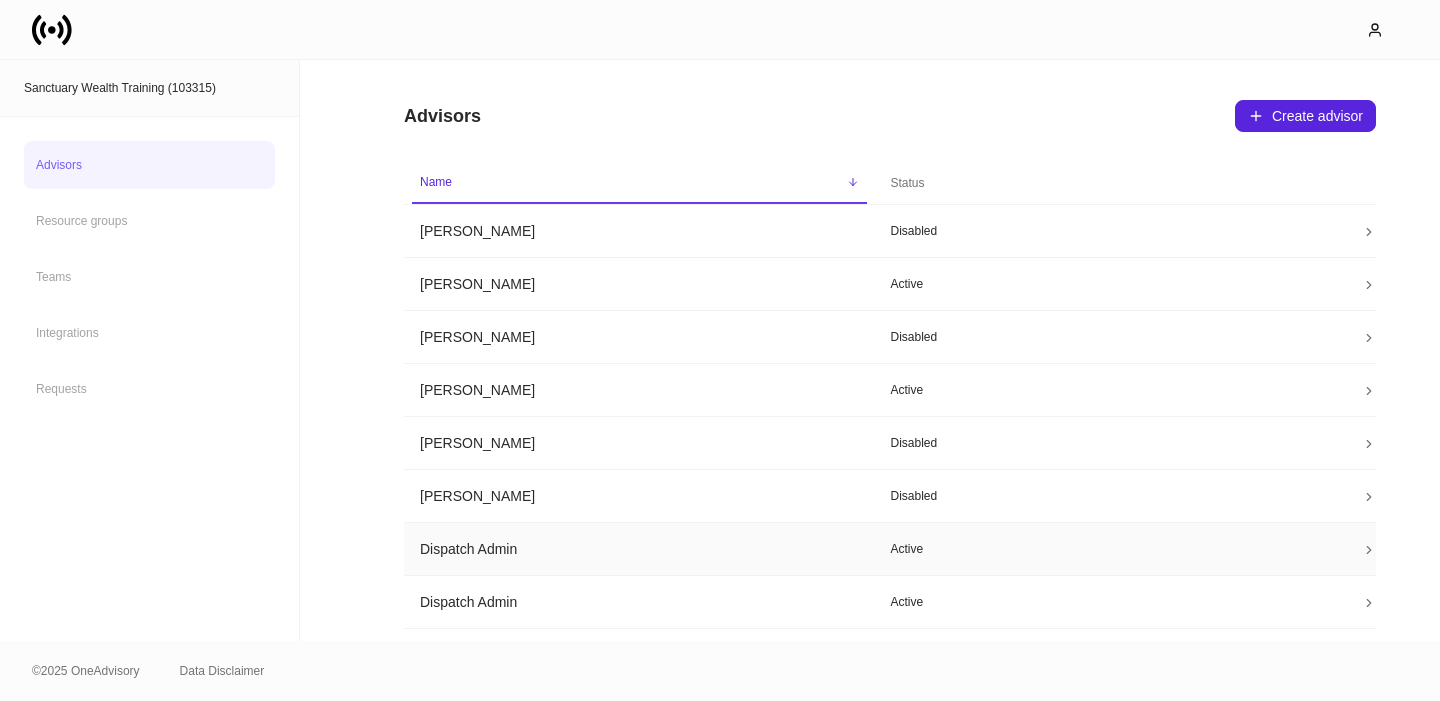 click on "Dispatch Admin" at bounding box center (639, 549) 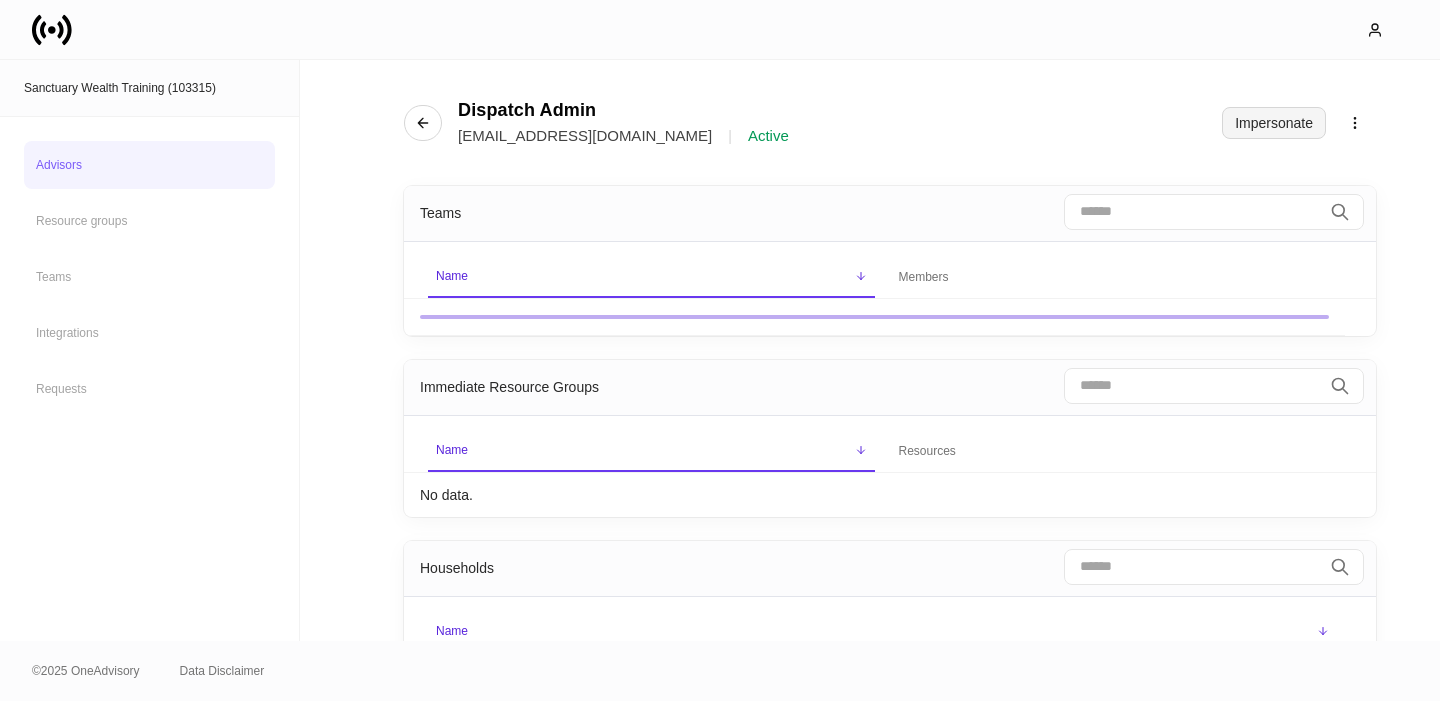 click on "Impersonate" at bounding box center (1274, 123) 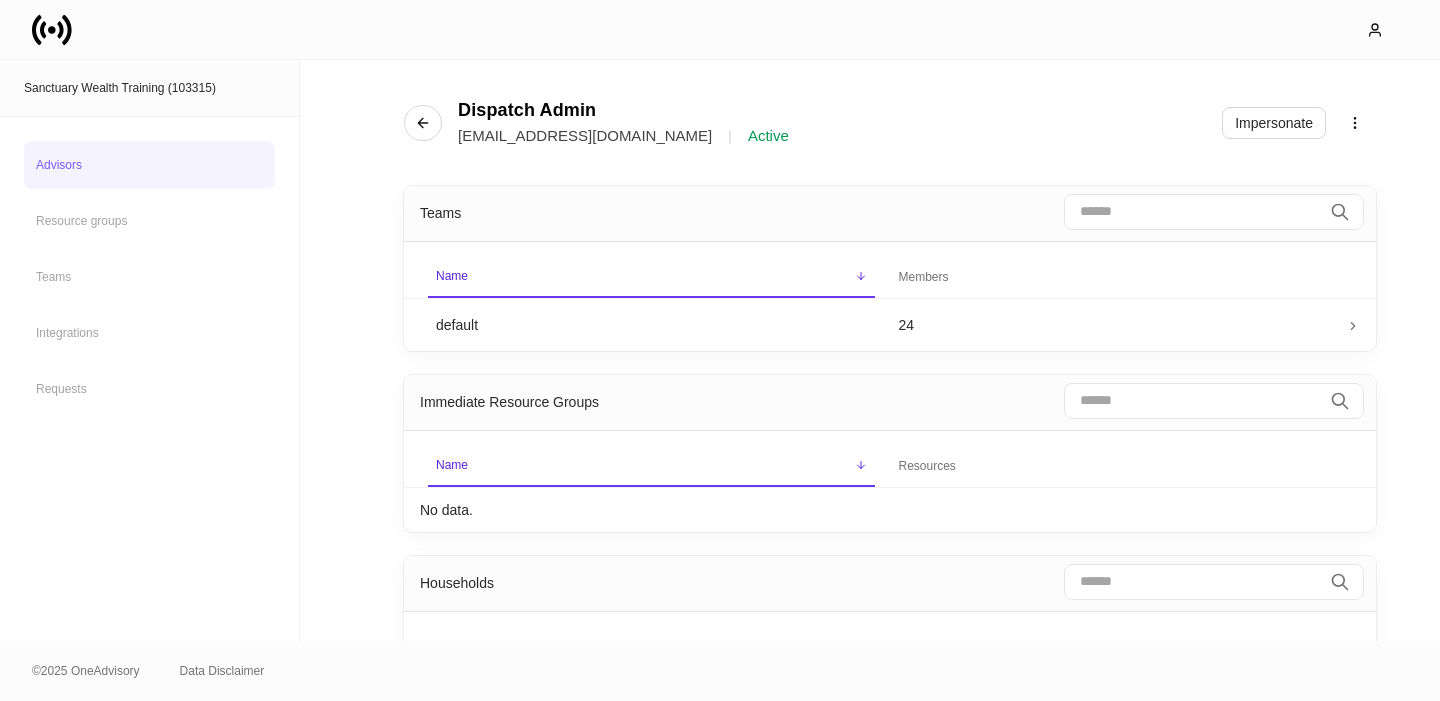 click 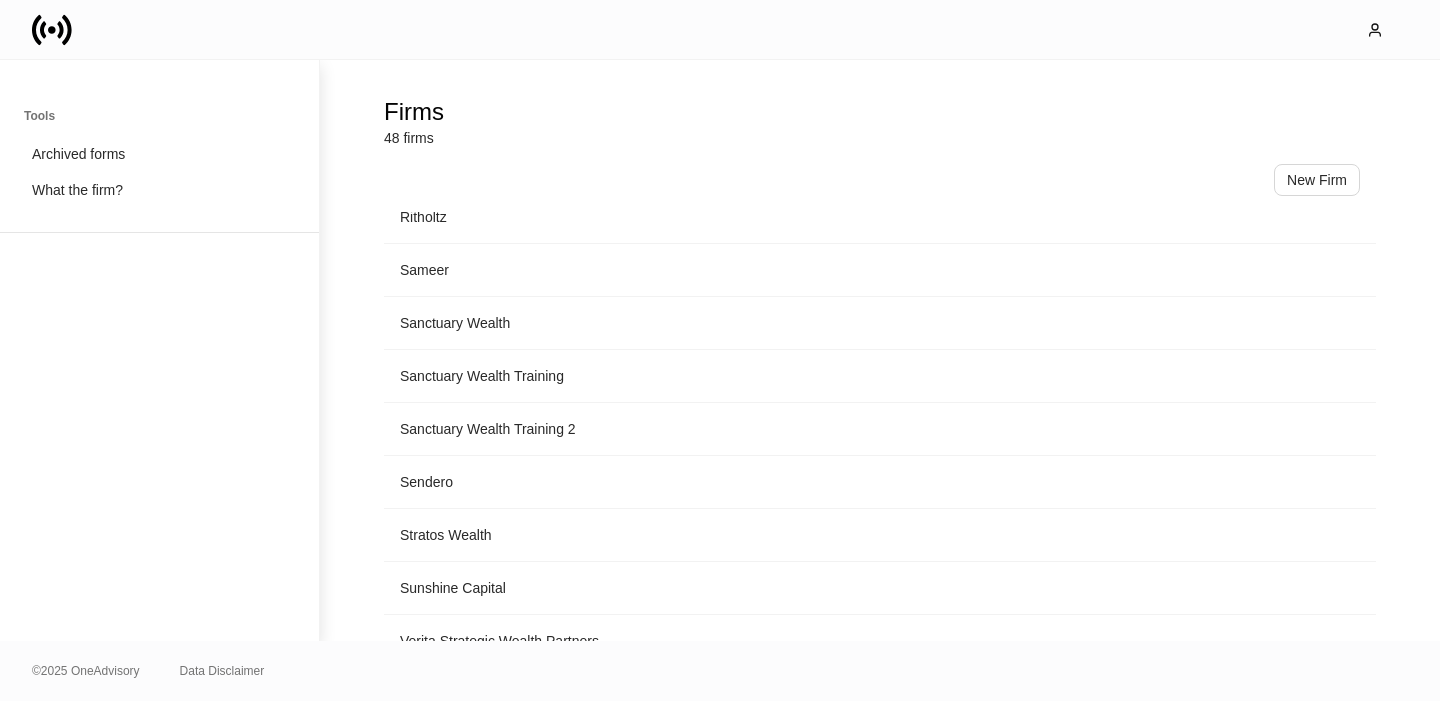 scroll, scrollTop: 2096, scrollLeft: 0, axis: vertical 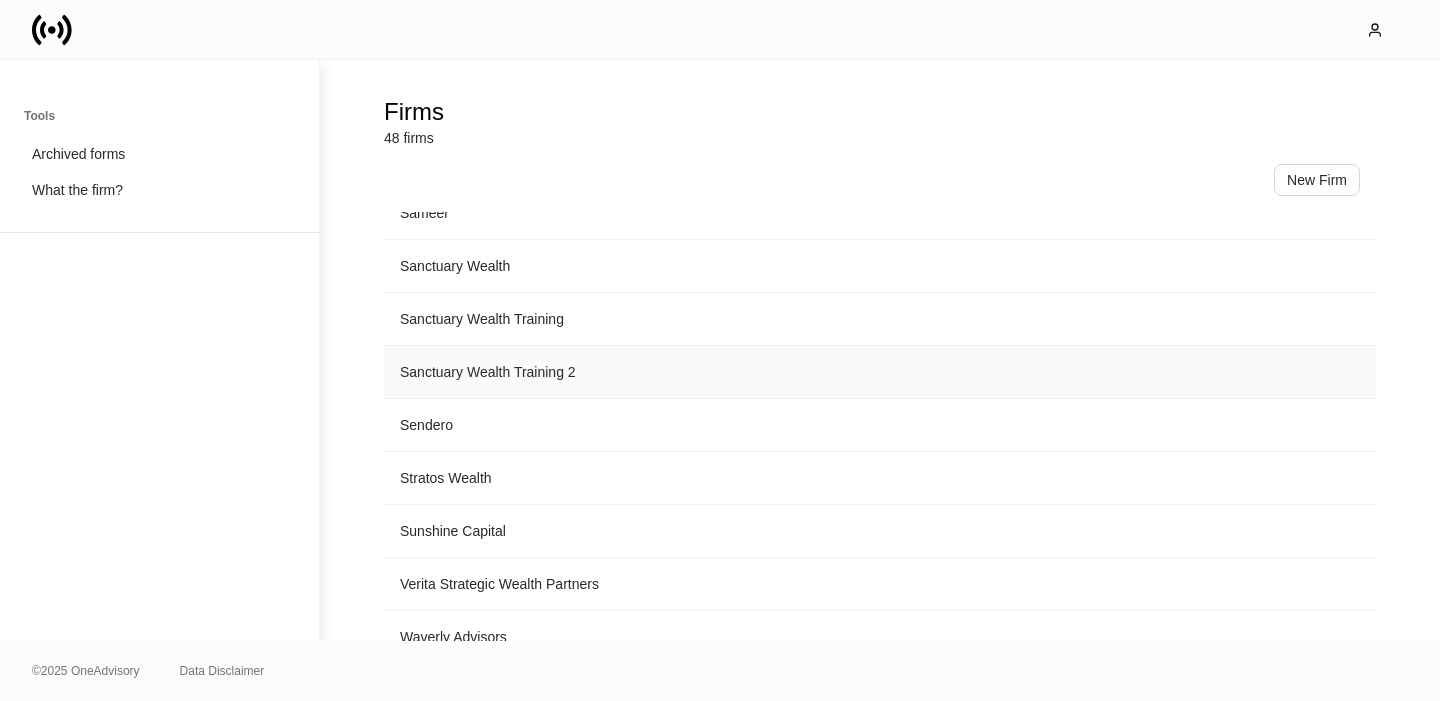 click on "Sanctuary Wealth Training 2" at bounding box center (880, 372) 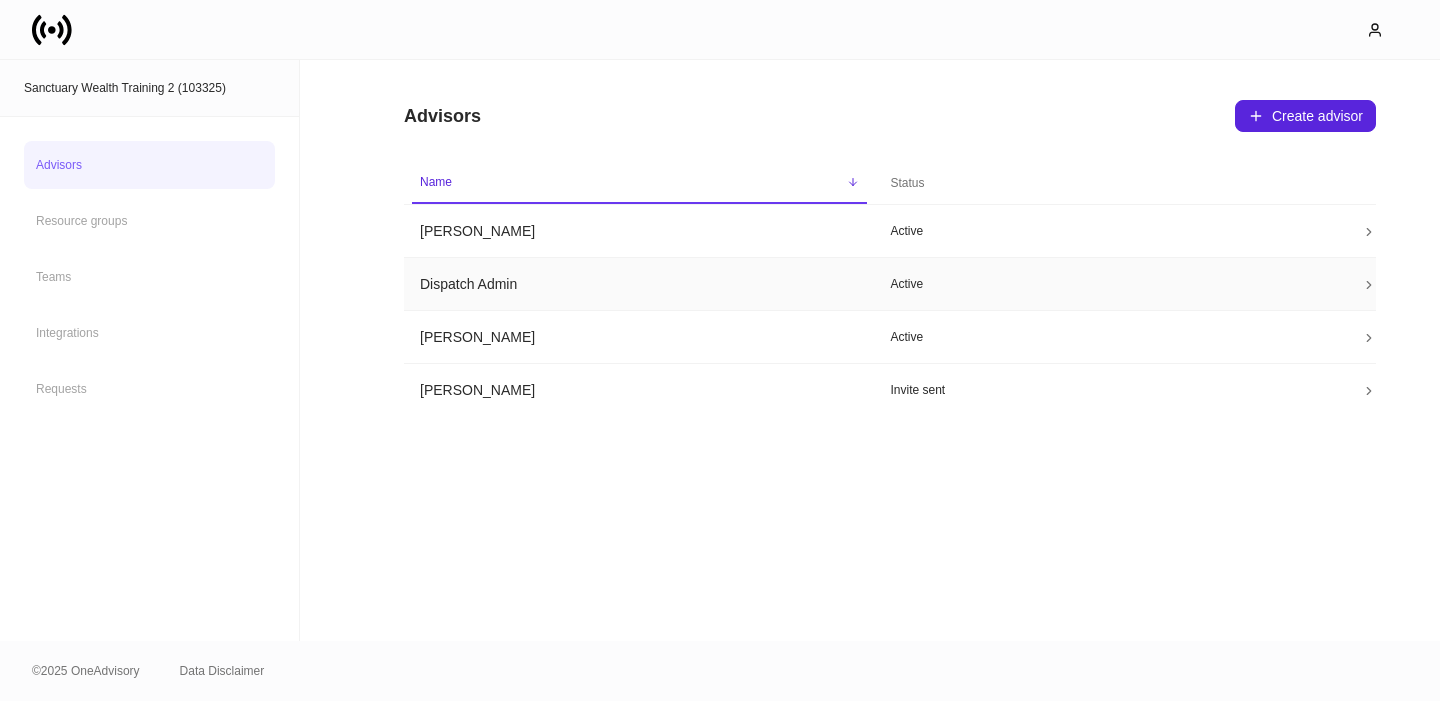 click on "Dispatch Admin" at bounding box center (639, 284) 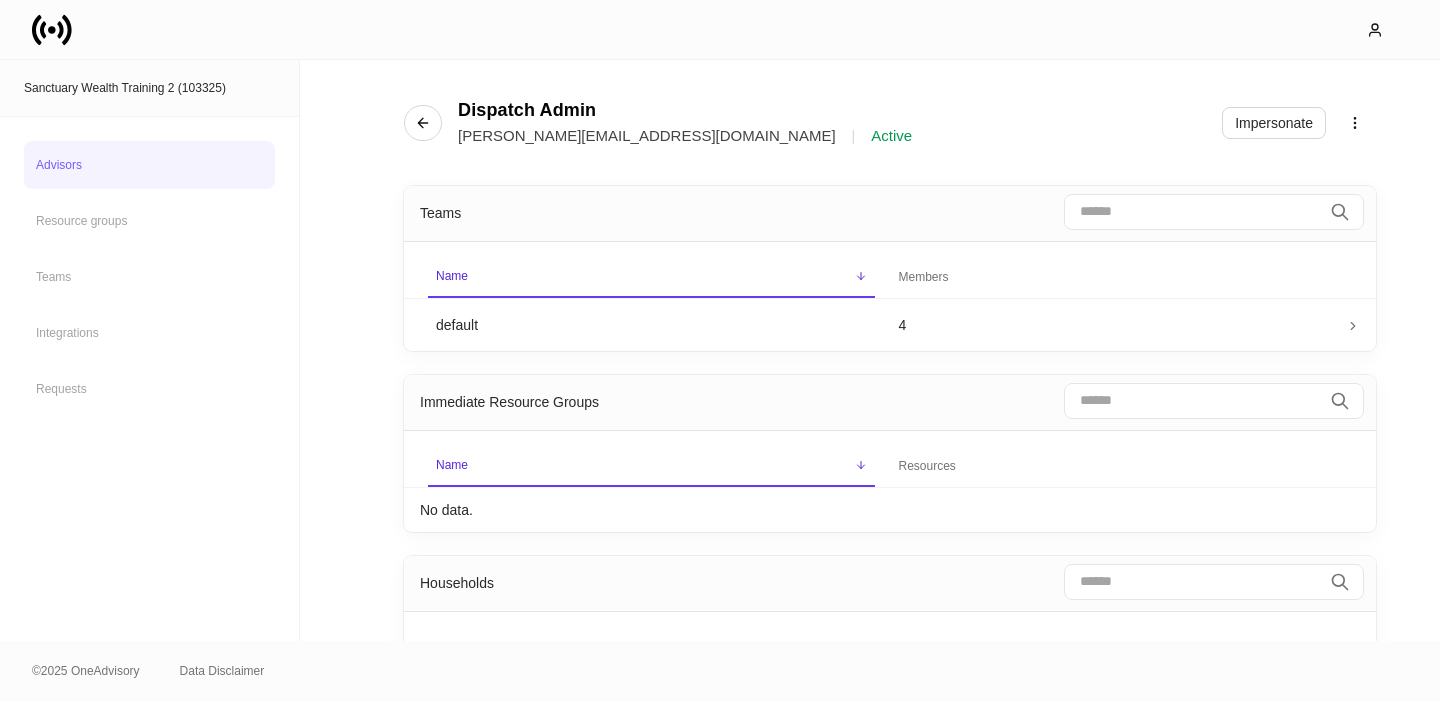 click on "Dispatch Admin erika+demo+sanctuary2@dispatch.io | Active Impersonate" at bounding box center [890, 111] 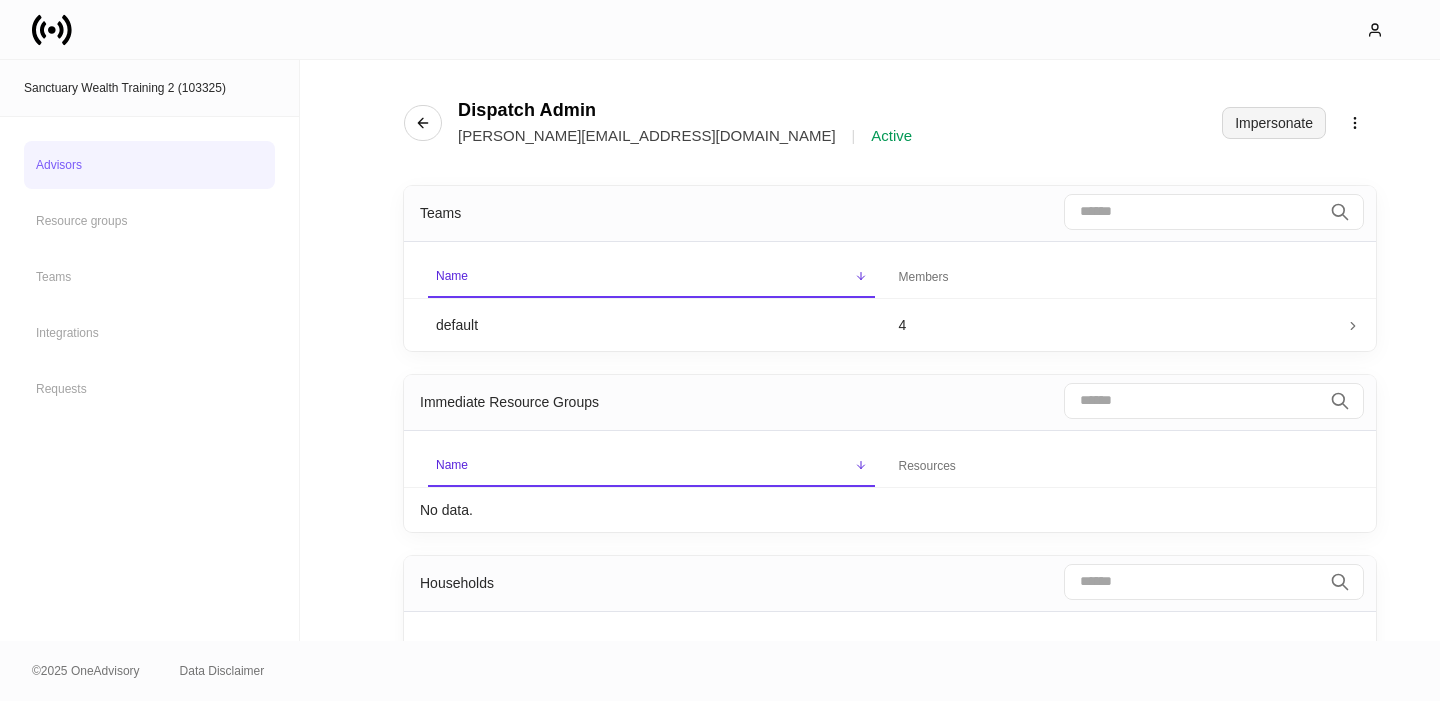 click on "Impersonate" at bounding box center [1274, 123] 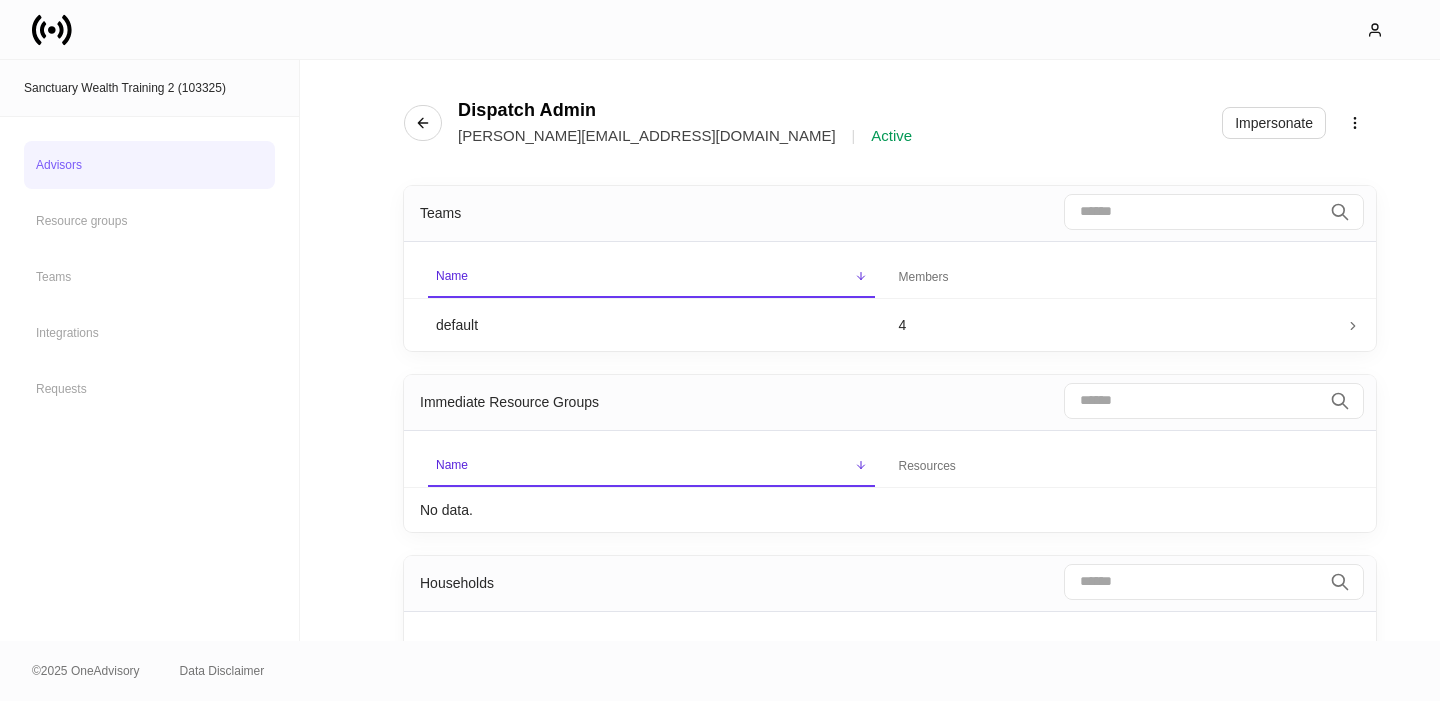 click on "Advisors" at bounding box center (149, 165) 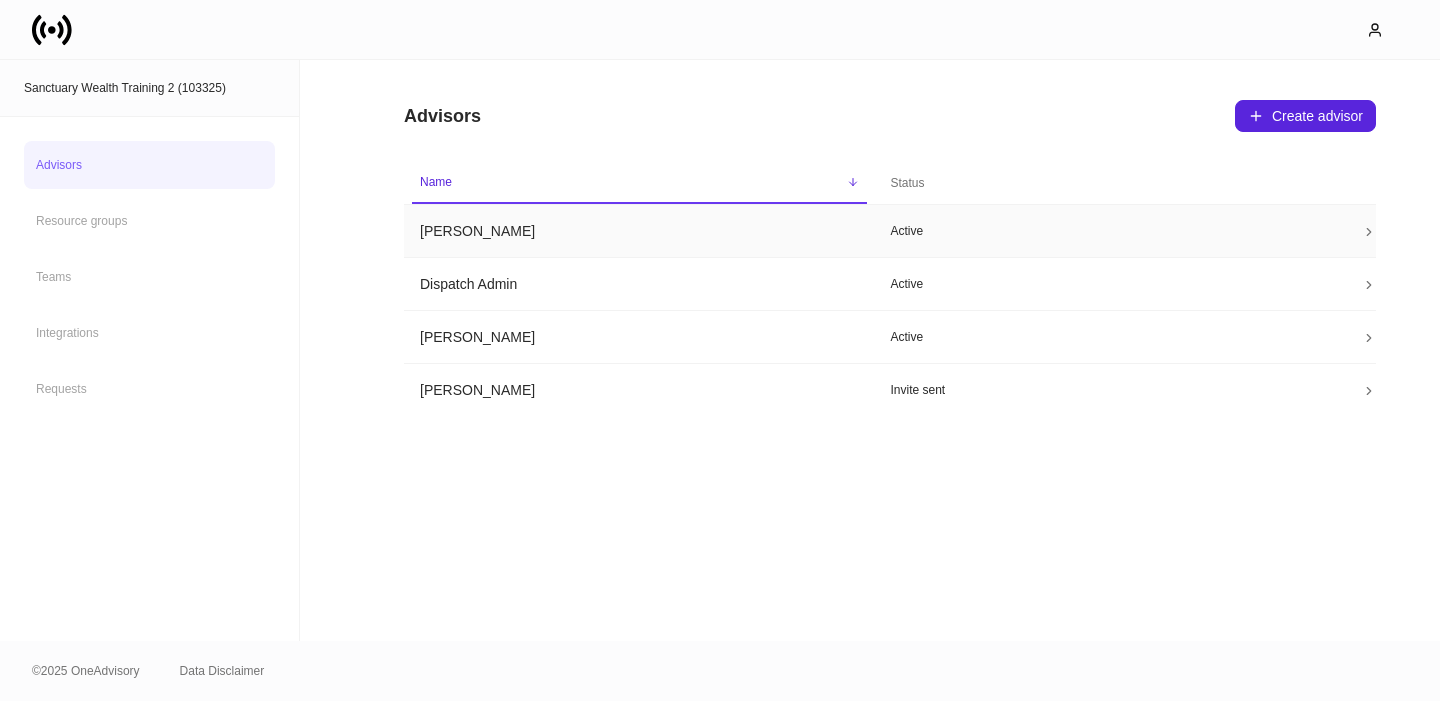 click on "Carlos Urdaneta" at bounding box center [639, 231] 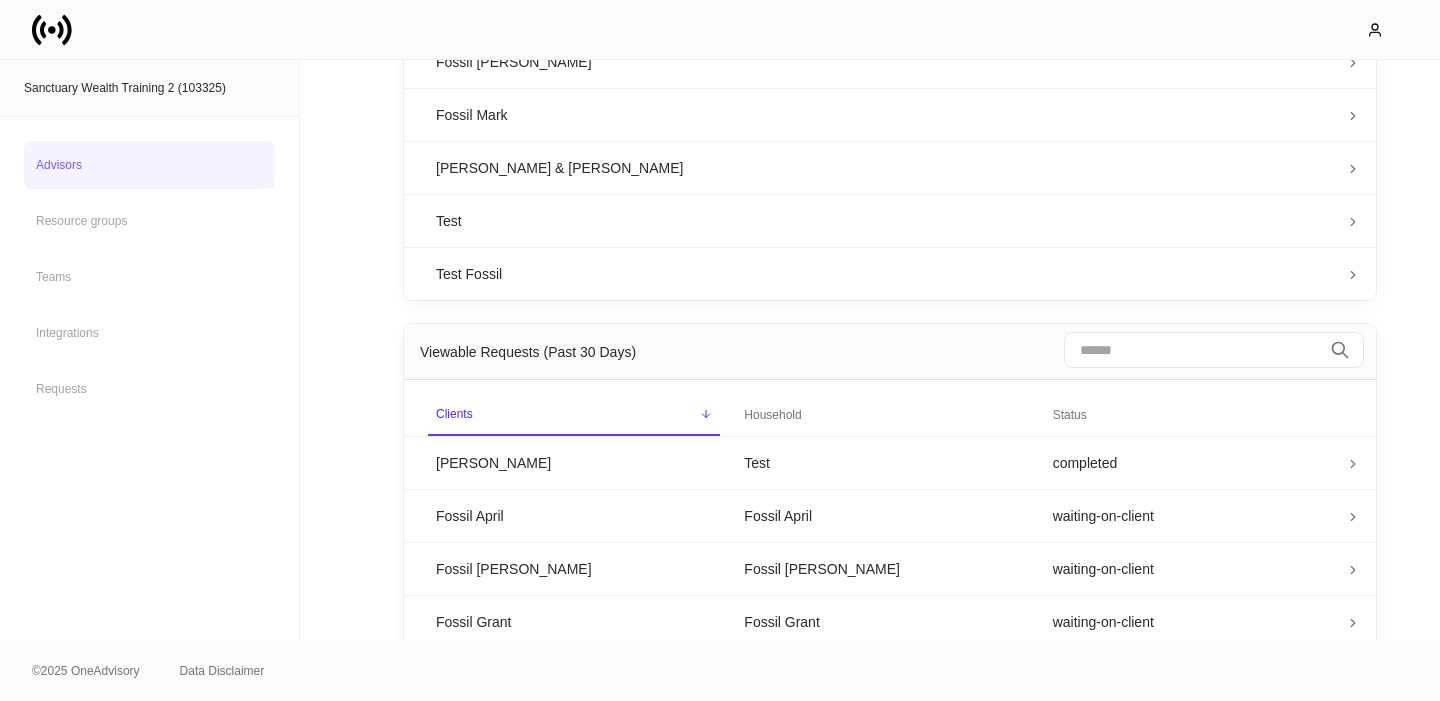 scroll, scrollTop: 0, scrollLeft: 0, axis: both 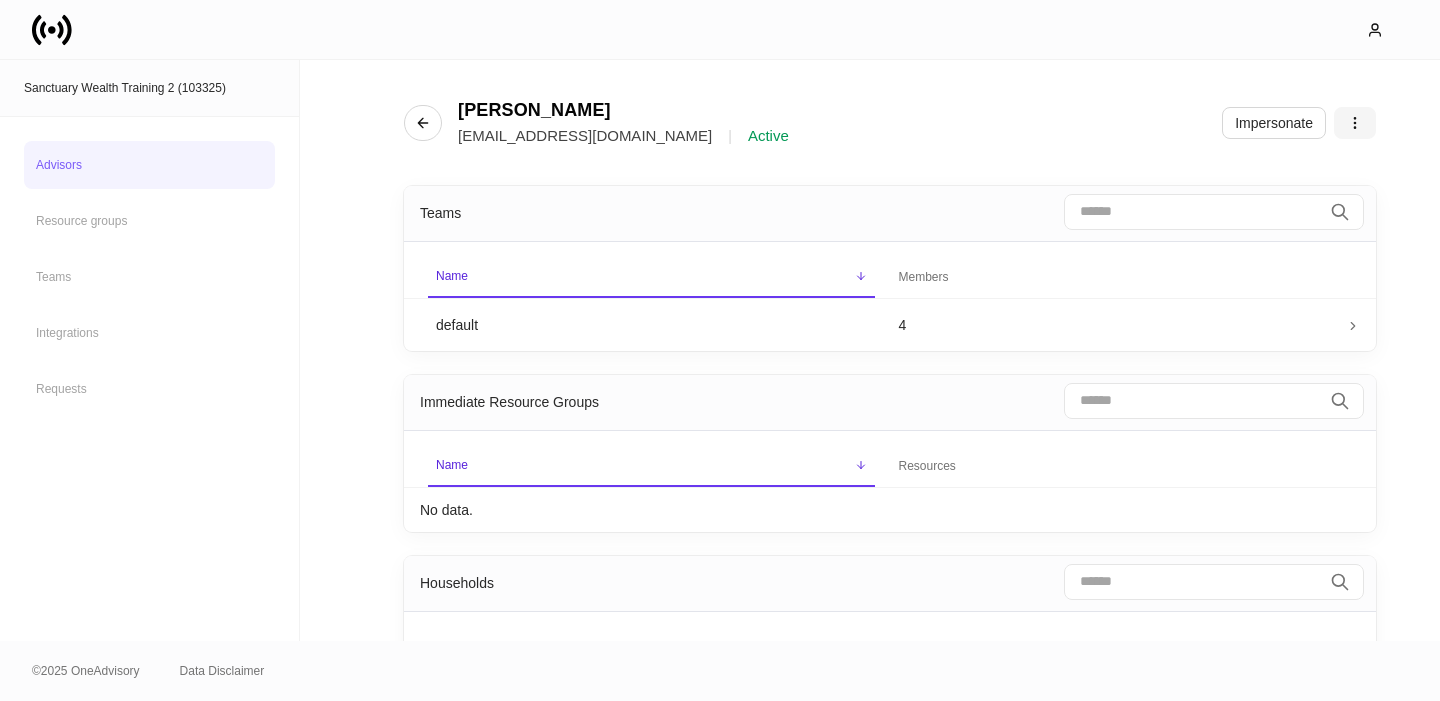 click 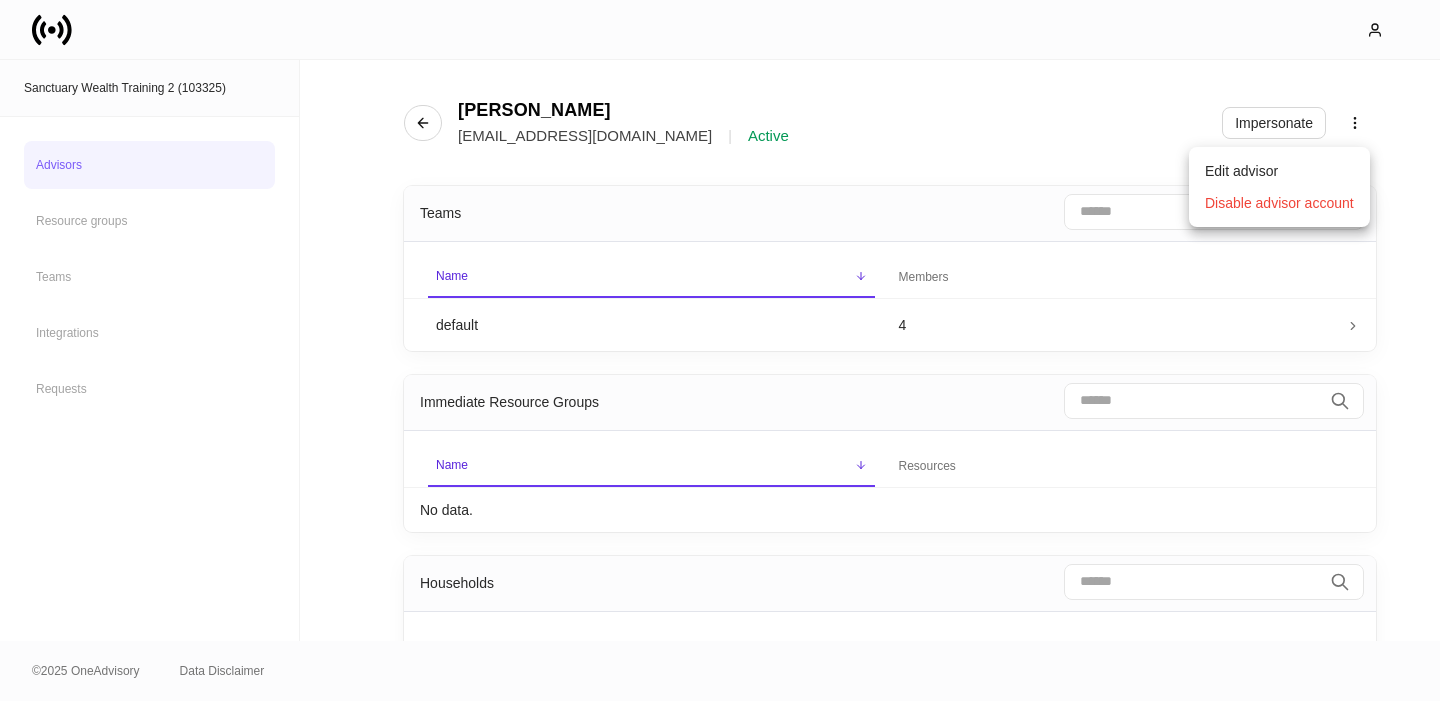 click on "Edit advisor" at bounding box center [1279, 171] 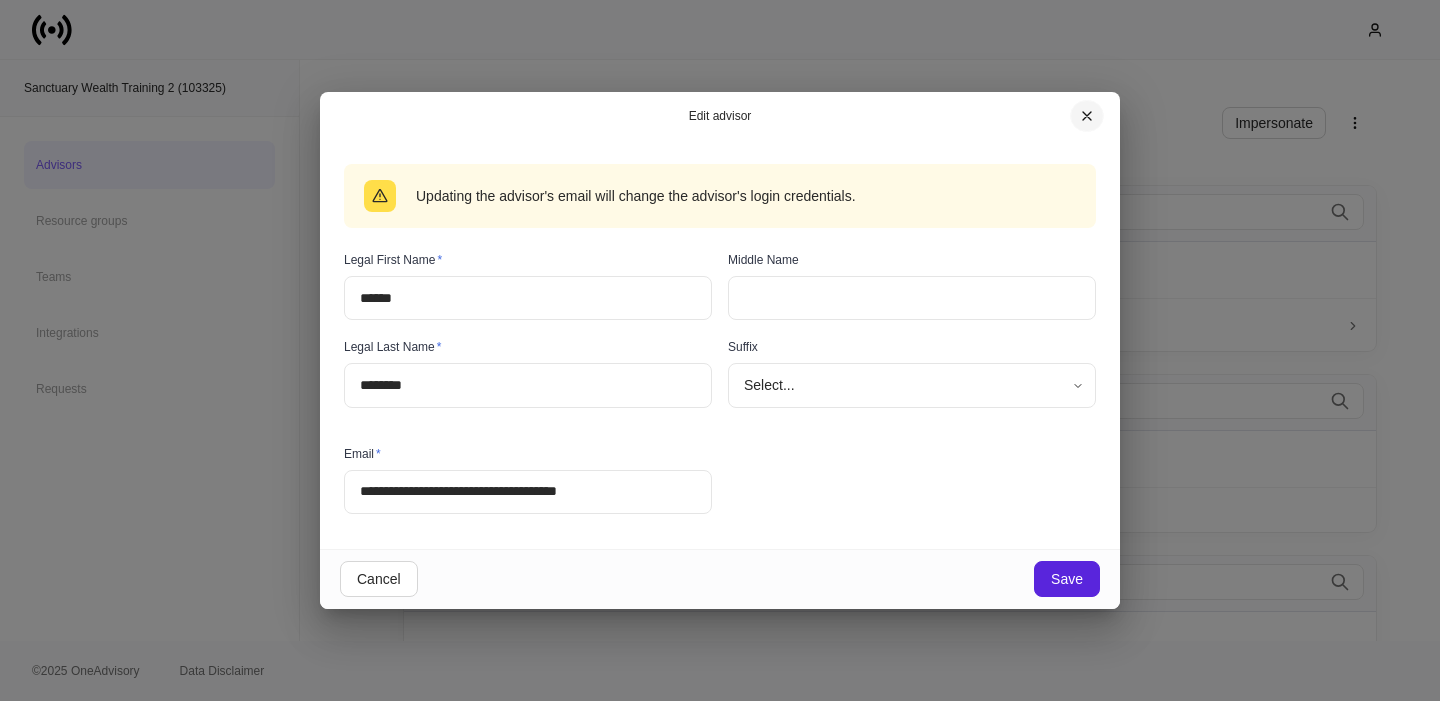 click 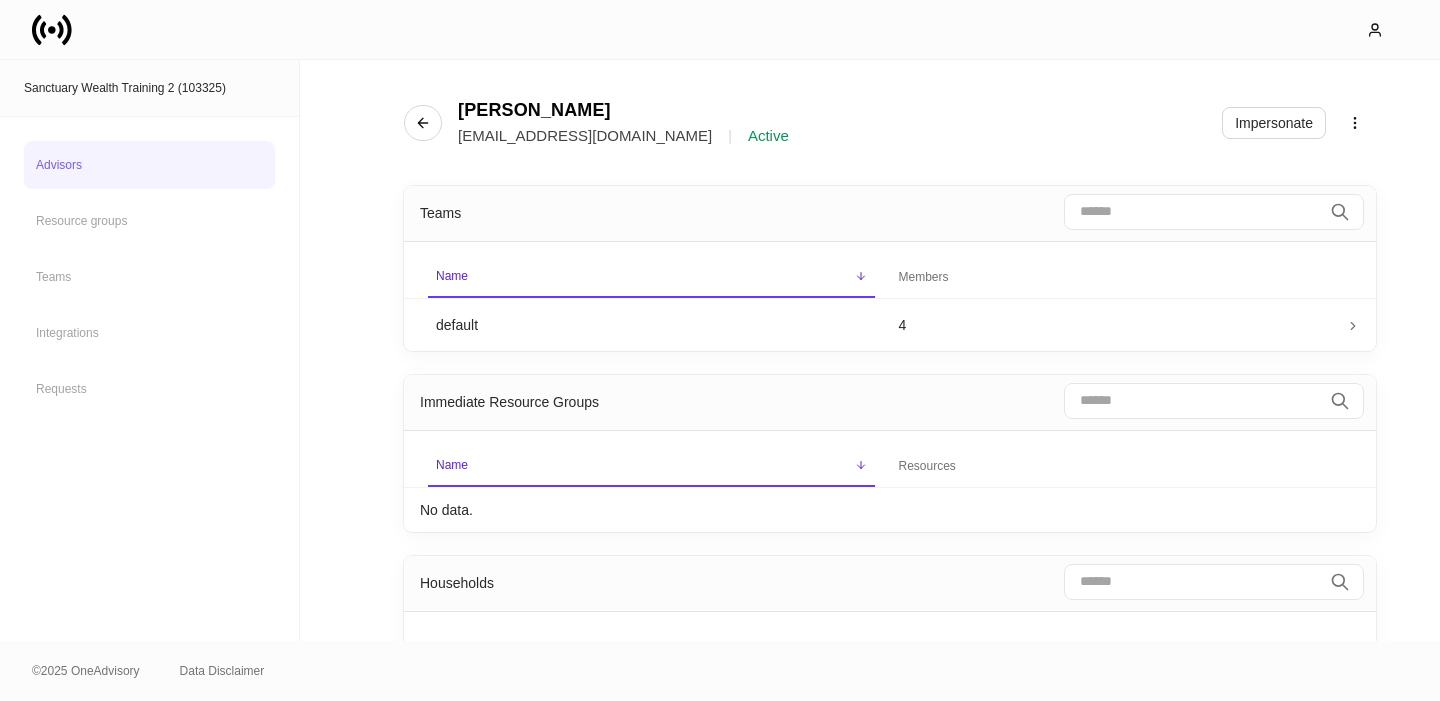 drag, startPoint x: 1036, startPoint y: 95, endPoint x: 763, endPoint y: 115, distance: 273.73163 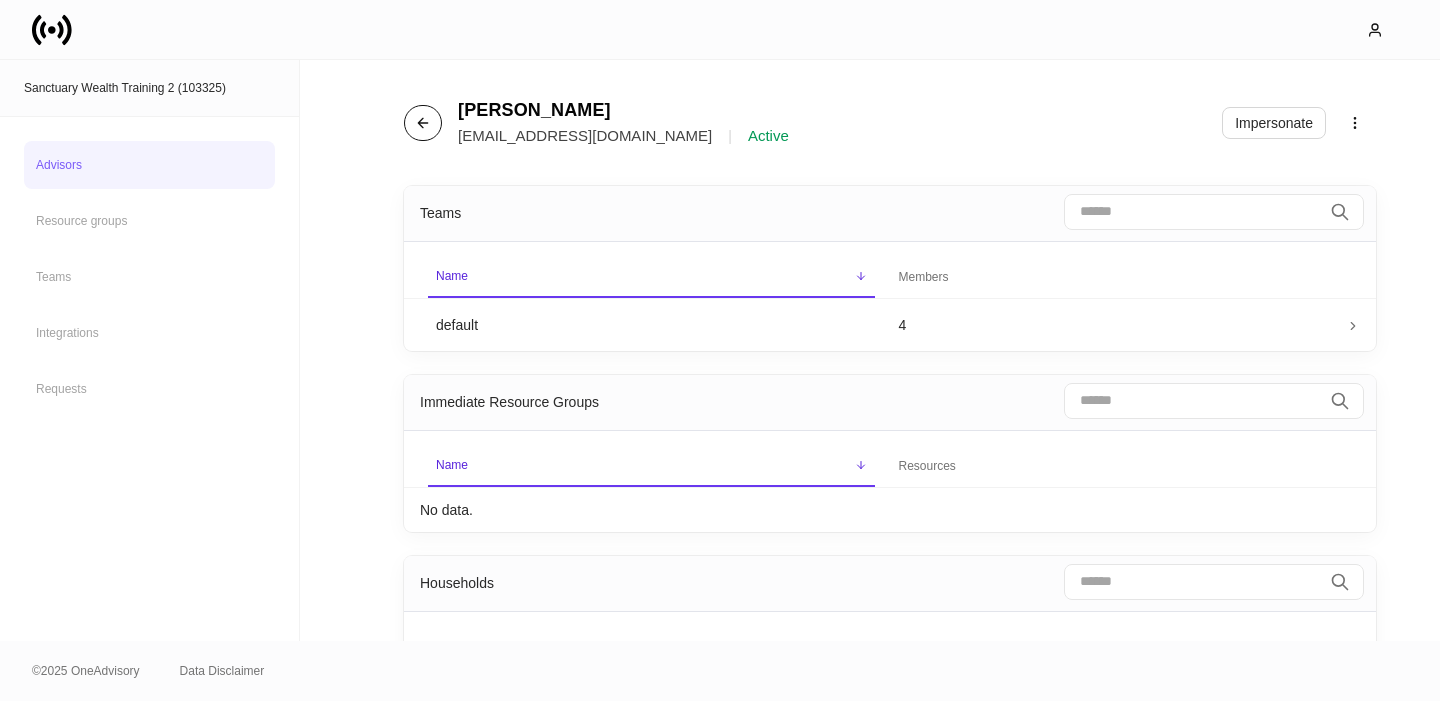 click 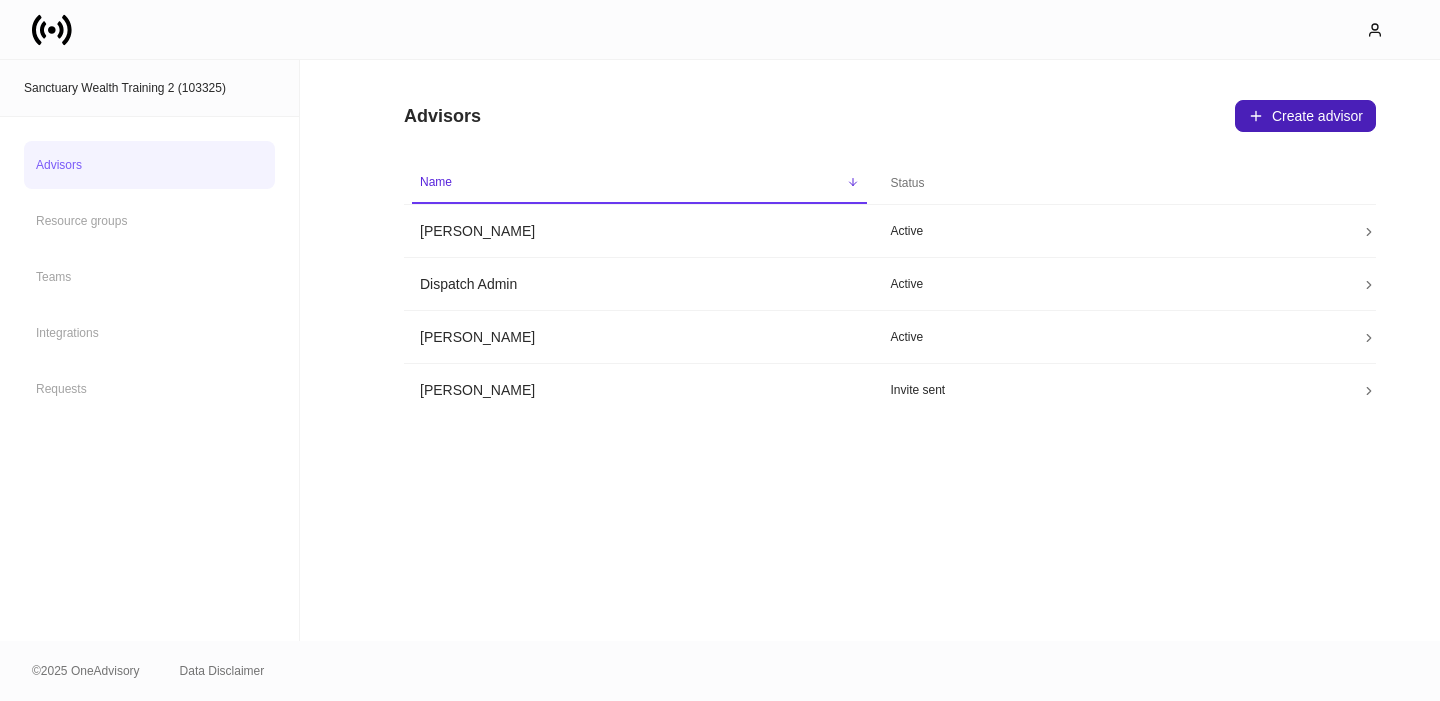 click on "Create advisor" at bounding box center (1305, 116) 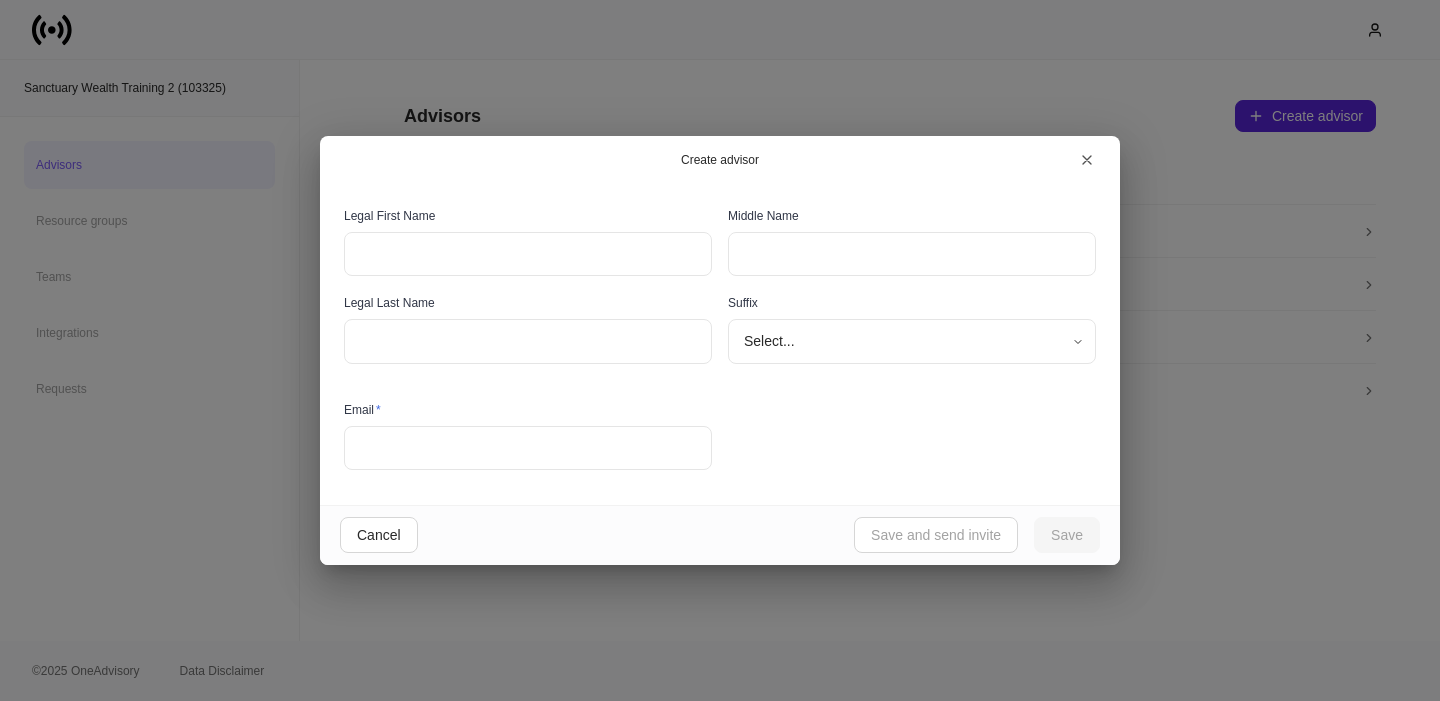 click at bounding box center (528, 448) 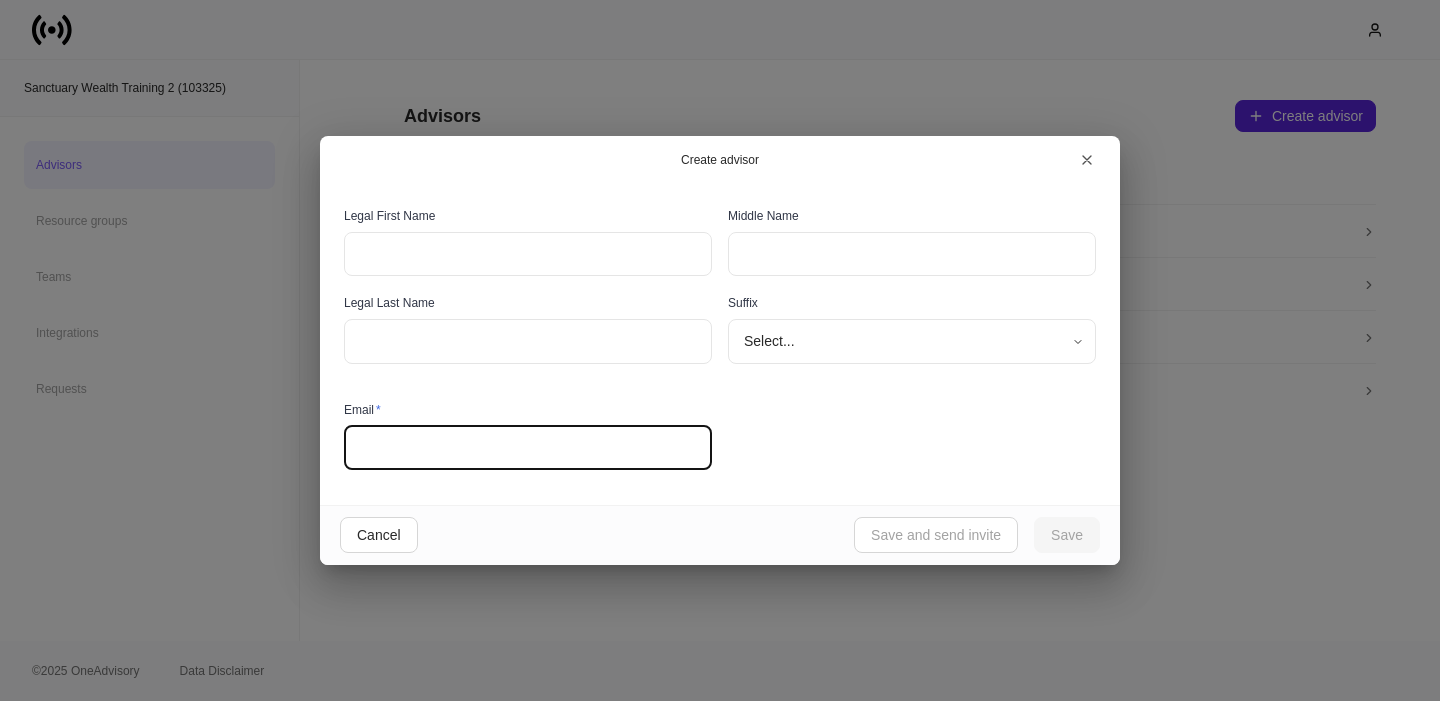 paste on "**********" 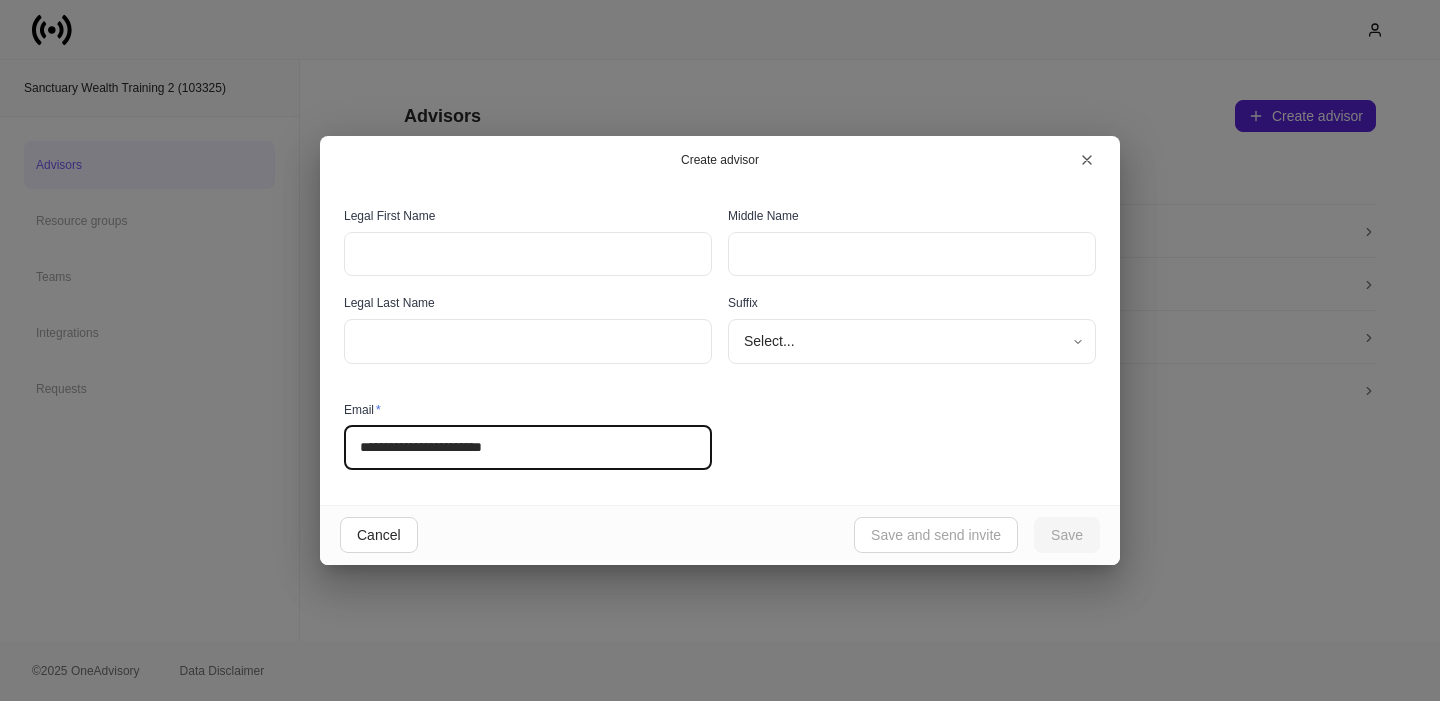 click on "**********" at bounding box center [528, 448] 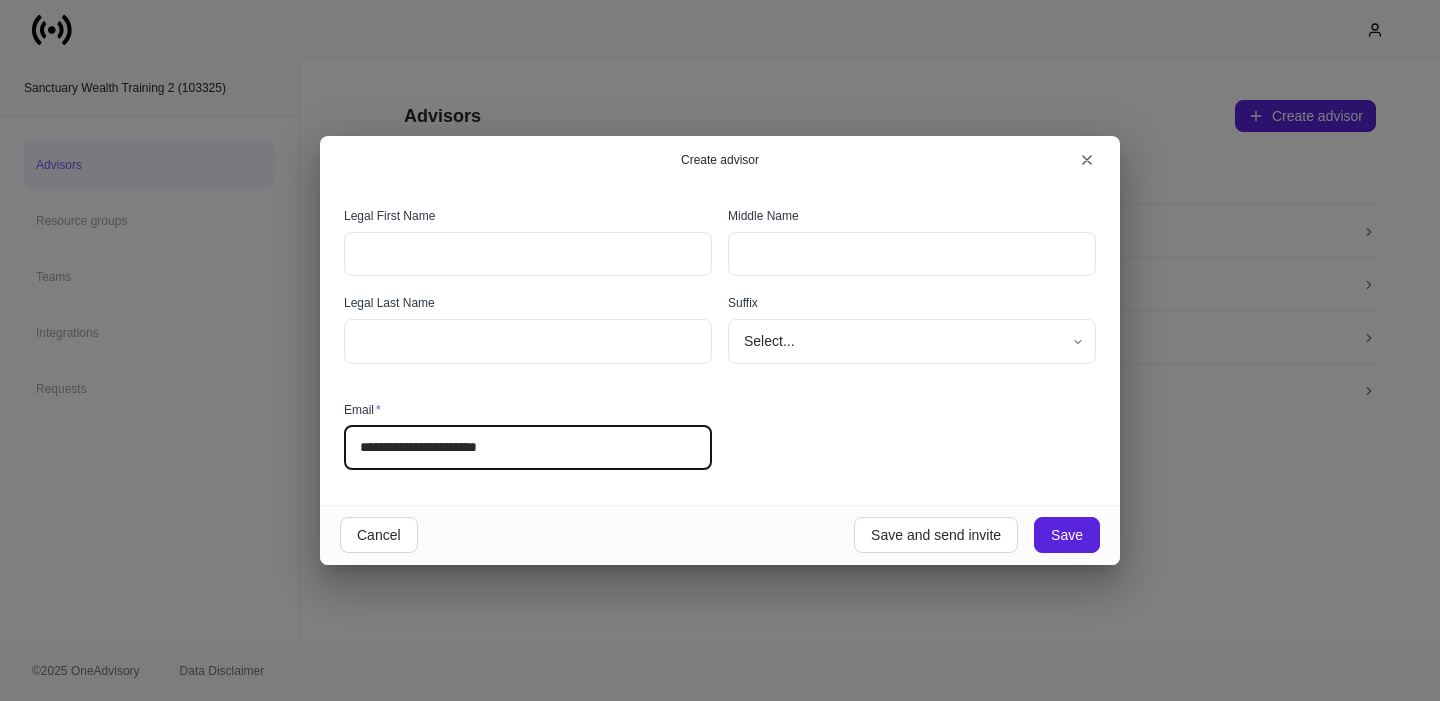 type on "**********" 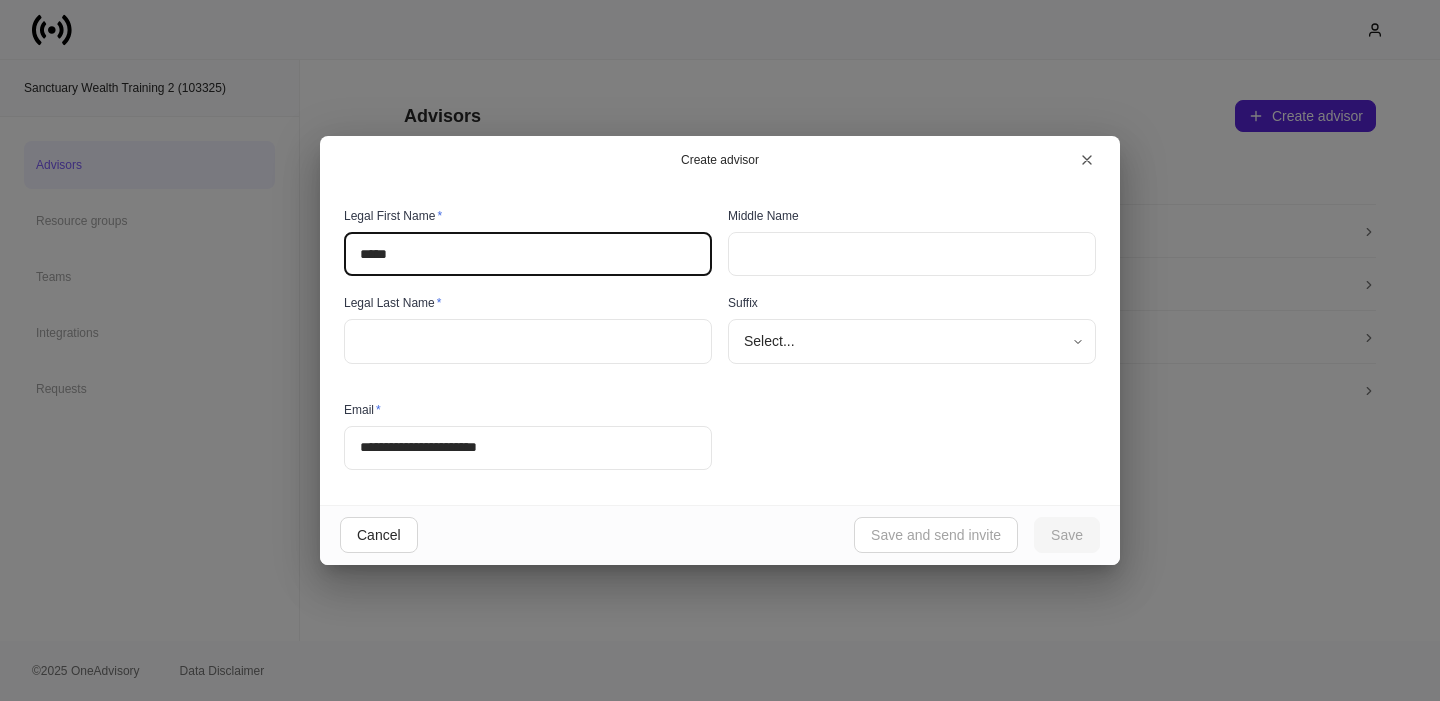 type on "*****" 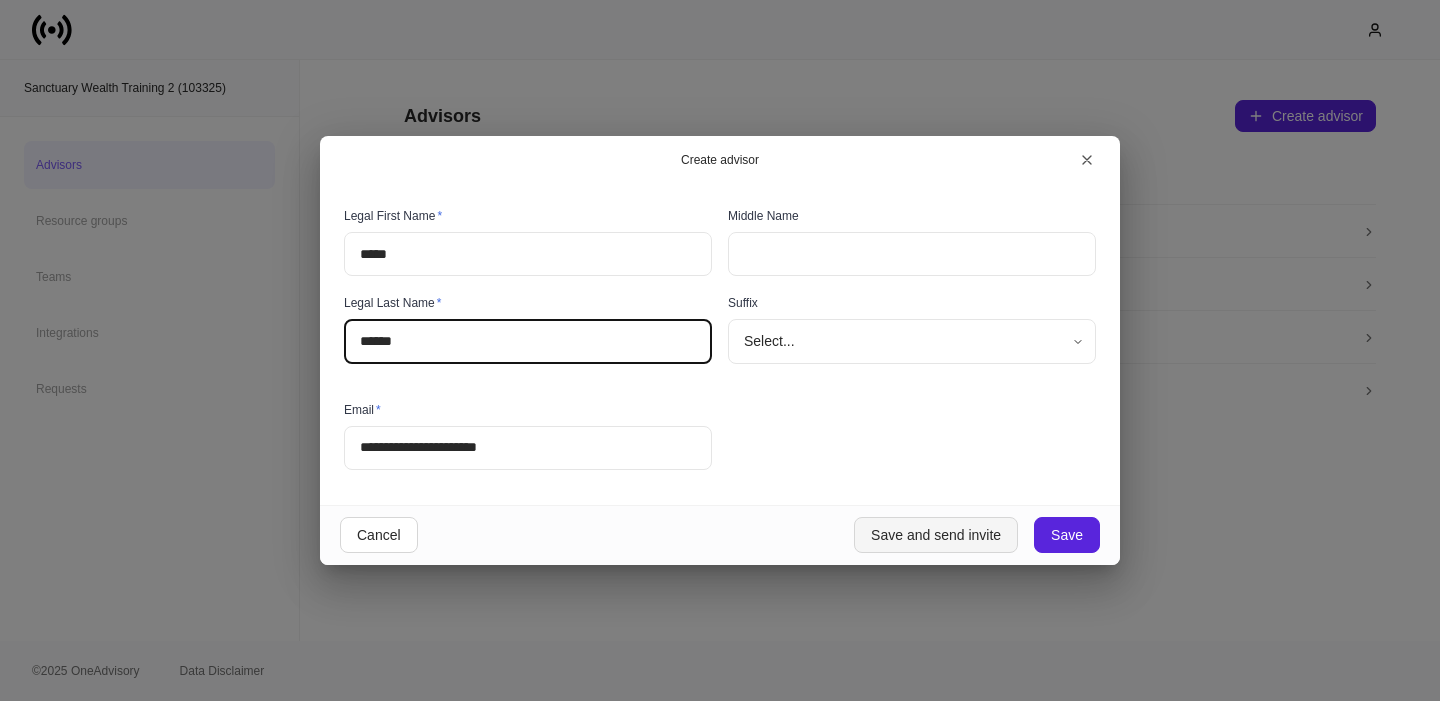 type on "******" 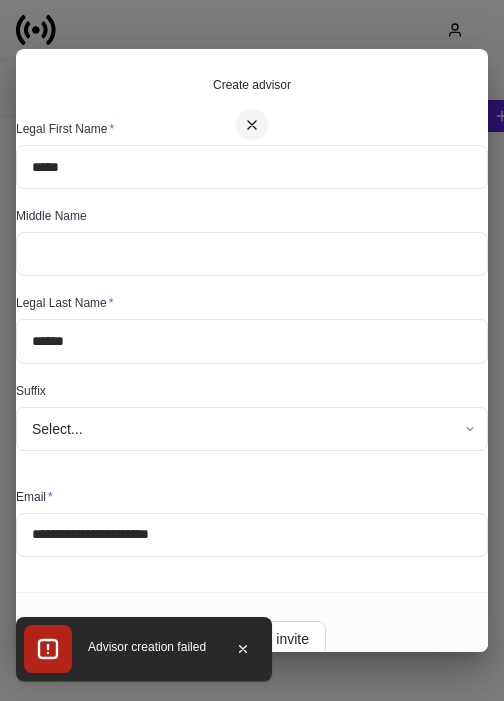 click 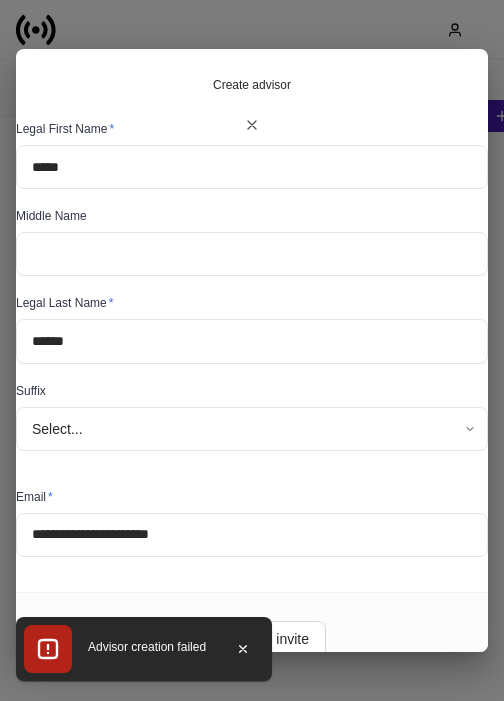 type 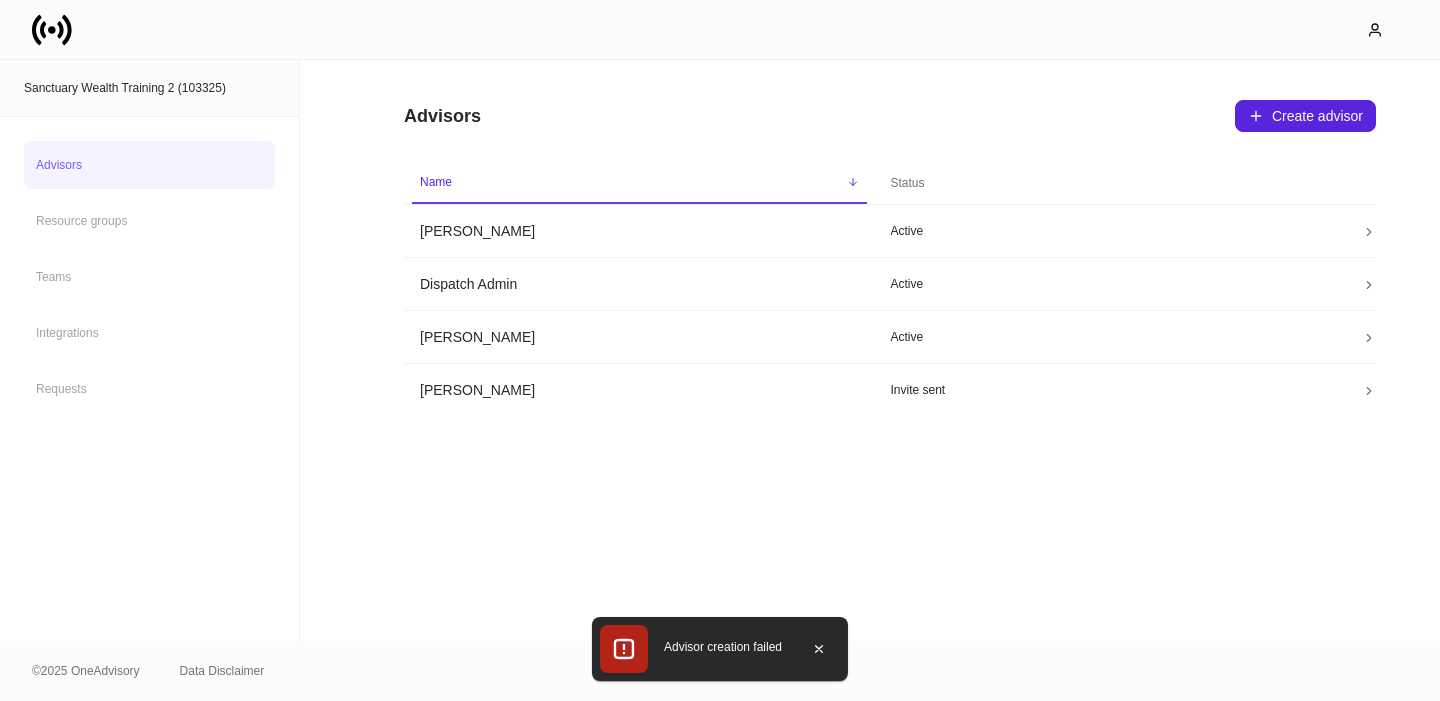 drag, startPoint x: 65, startPoint y: 27, endPoint x: 70, endPoint y: 38, distance: 12.083046 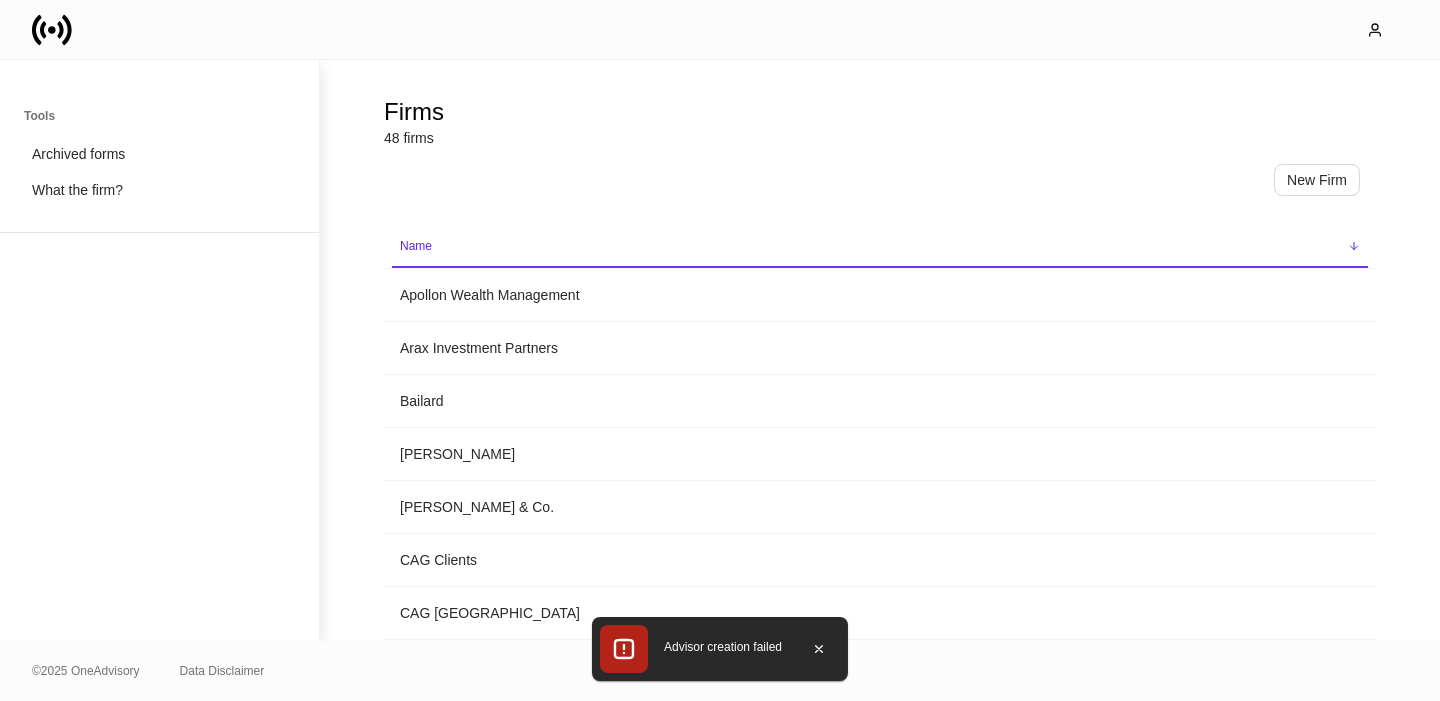 click 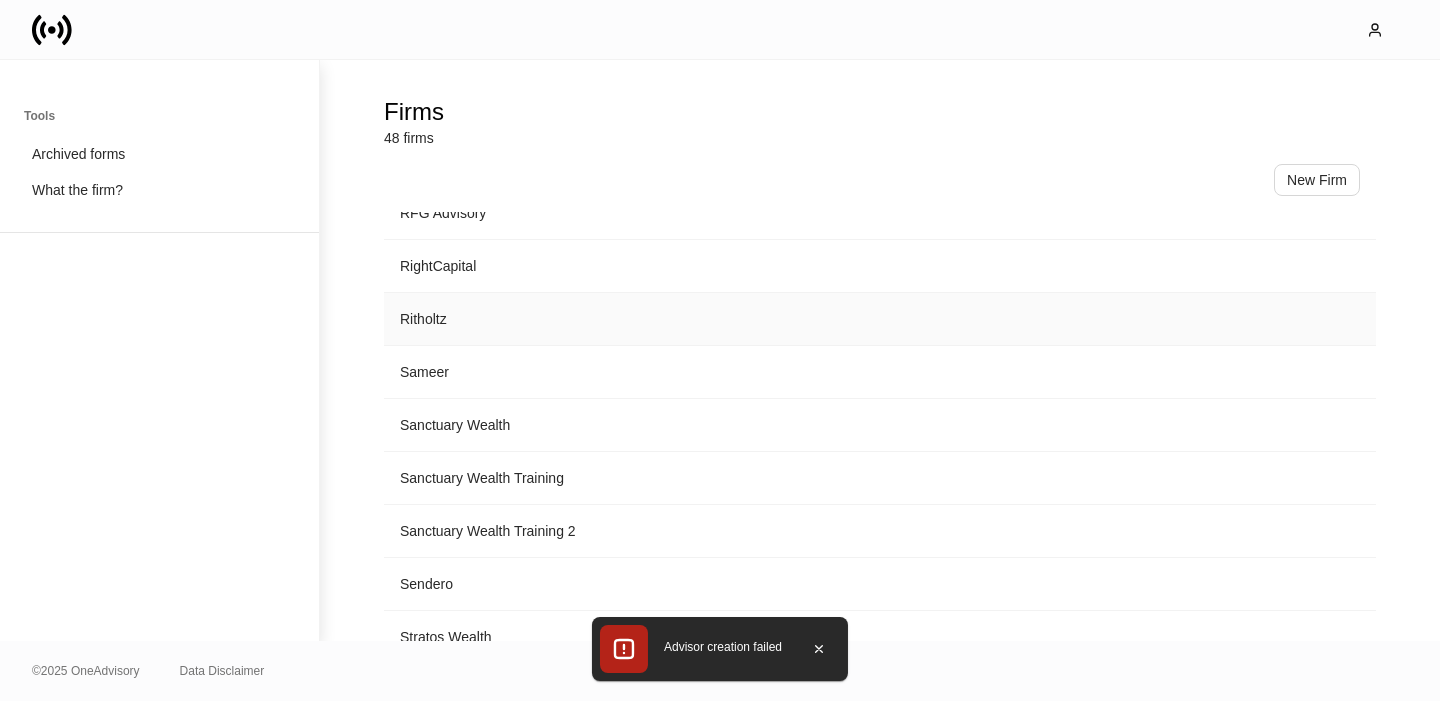 scroll, scrollTop: 2034, scrollLeft: 0, axis: vertical 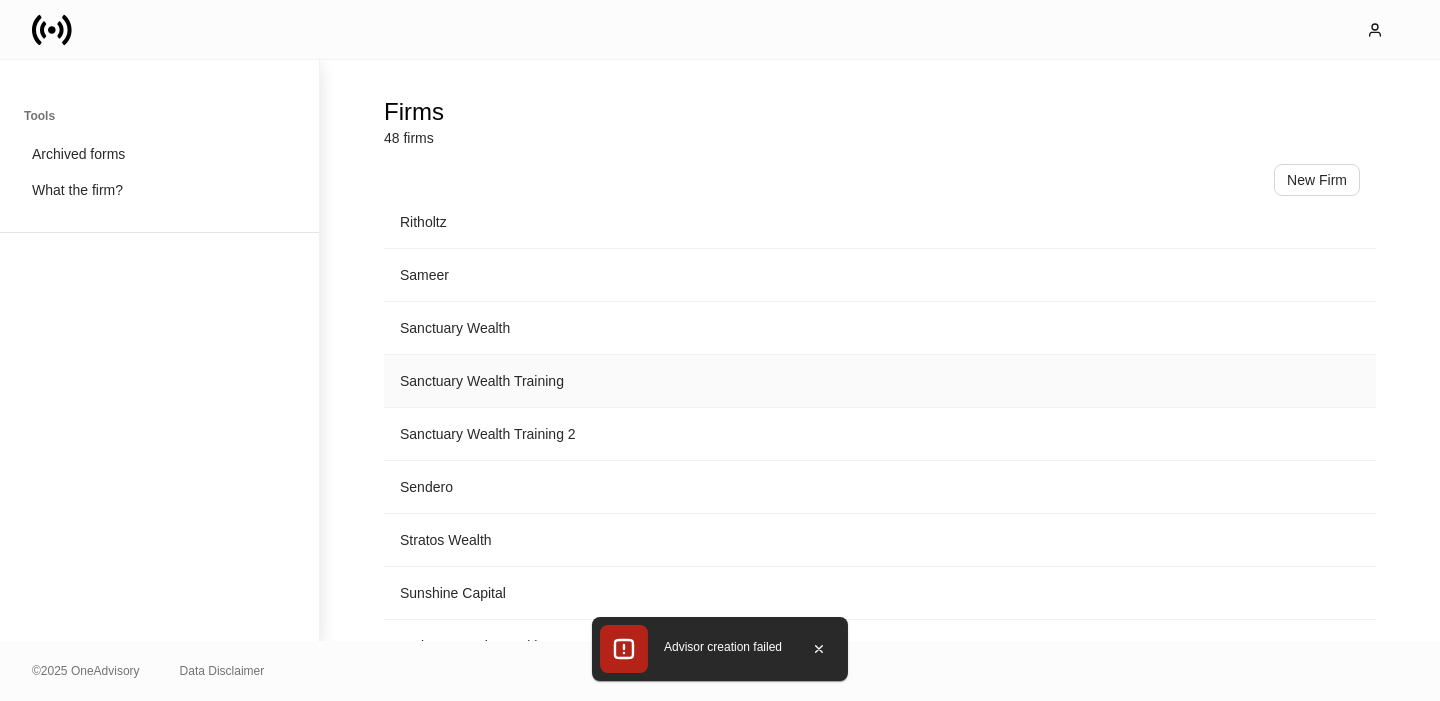 click on "Sanctuary Wealth Training" at bounding box center [880, 381] 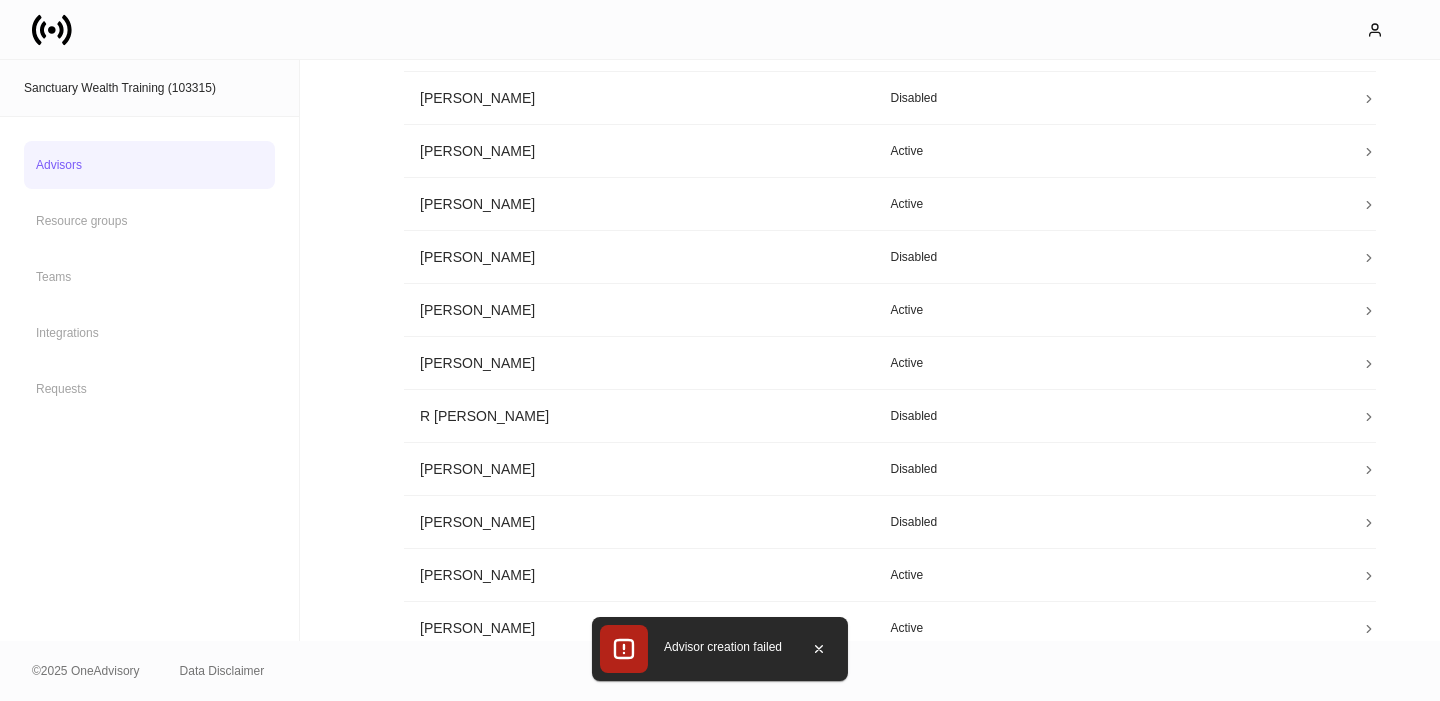 scroll, scrollTop: 835, scrollLeft: 0, axis: vertical 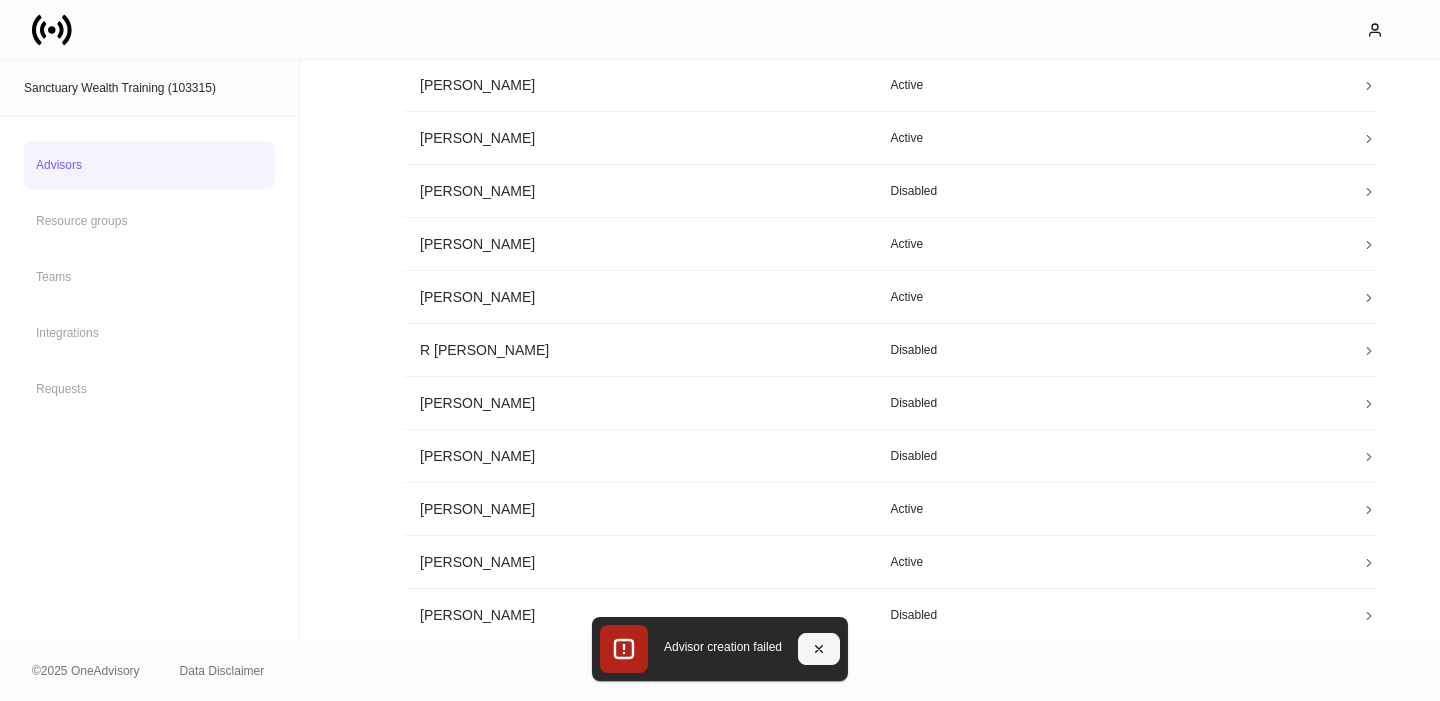 click 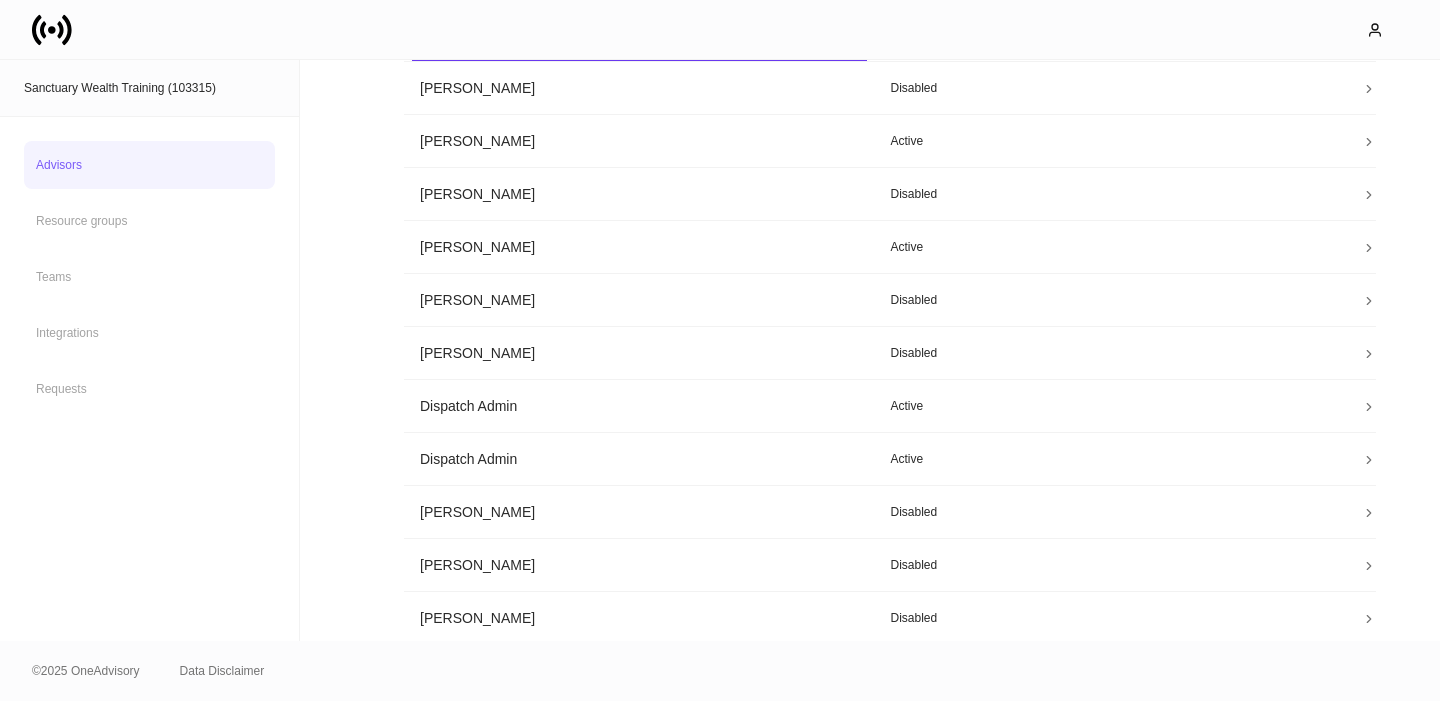 scroll, scrollTop: 75, scrollLeft: 0, axis: vertical 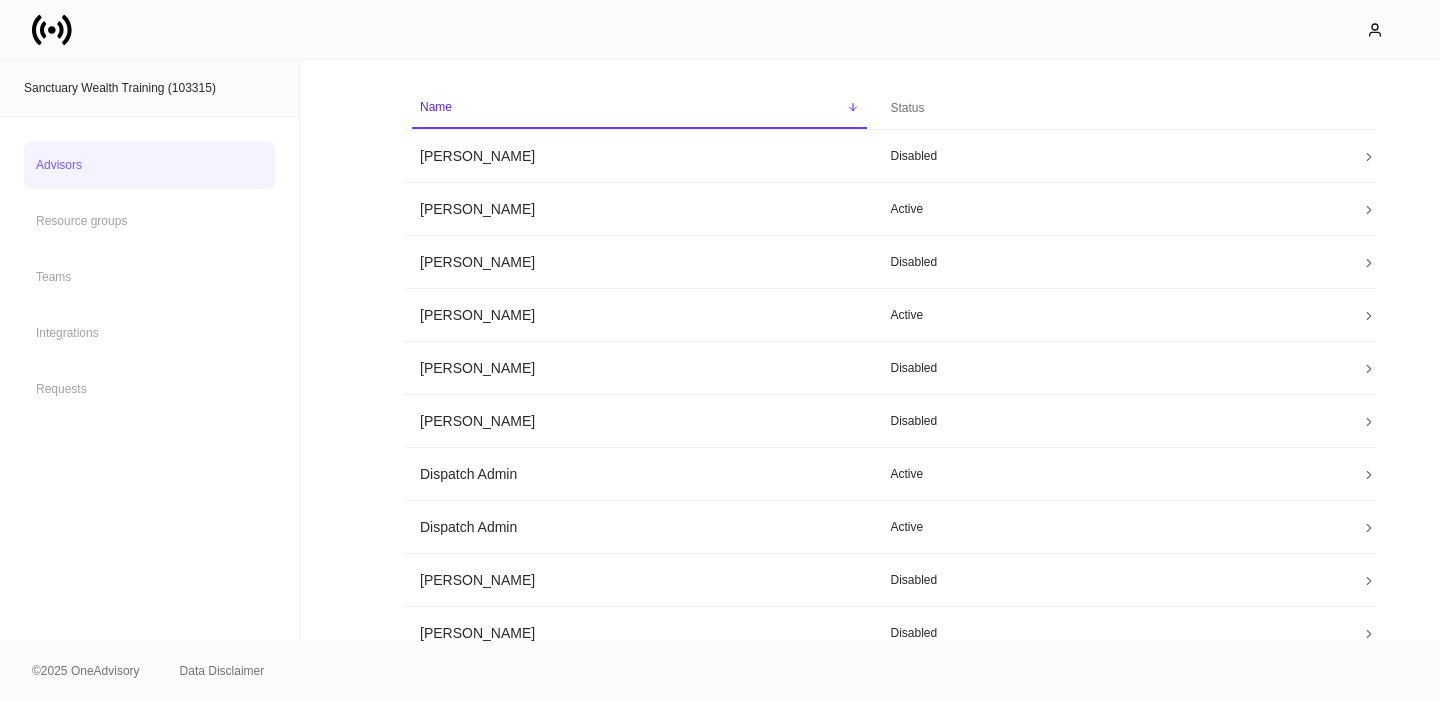 click 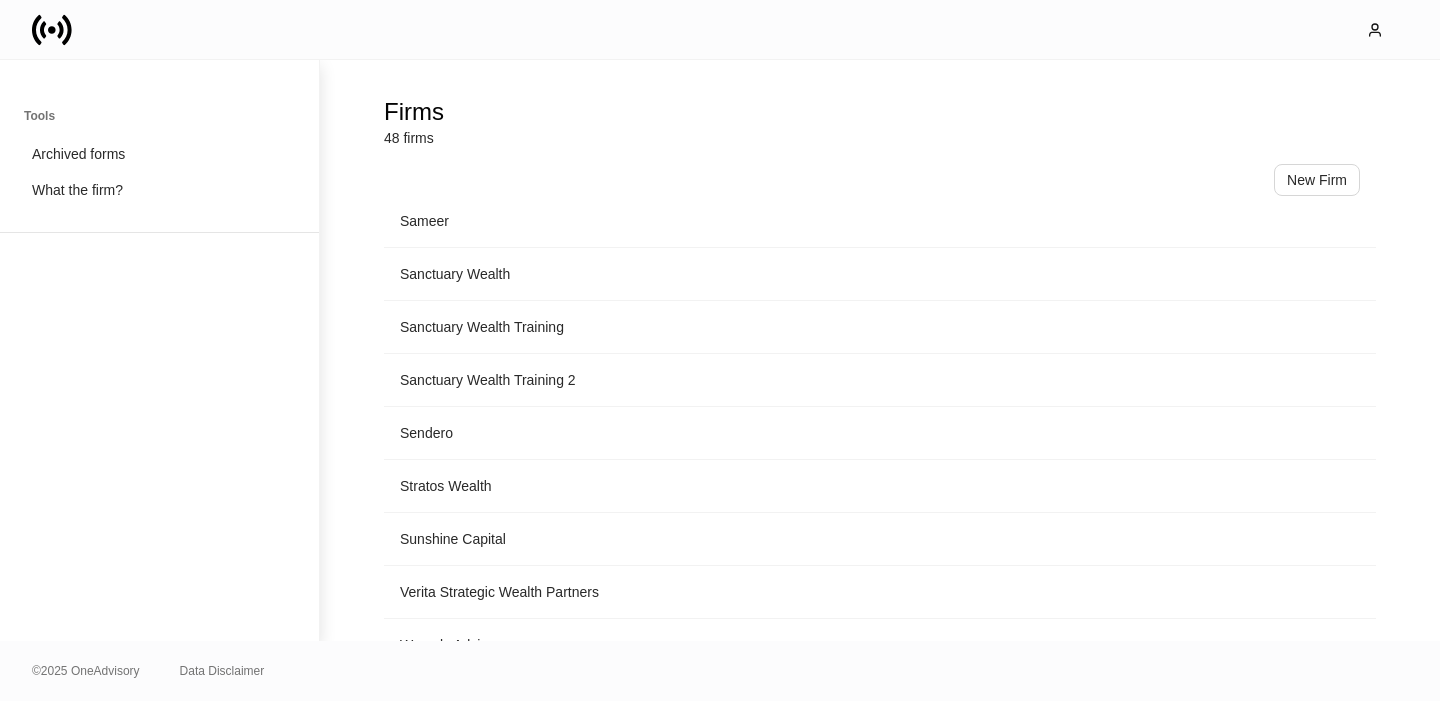 scroll, scrollTop: 2171, scrollLeft: 0, axis: vertical 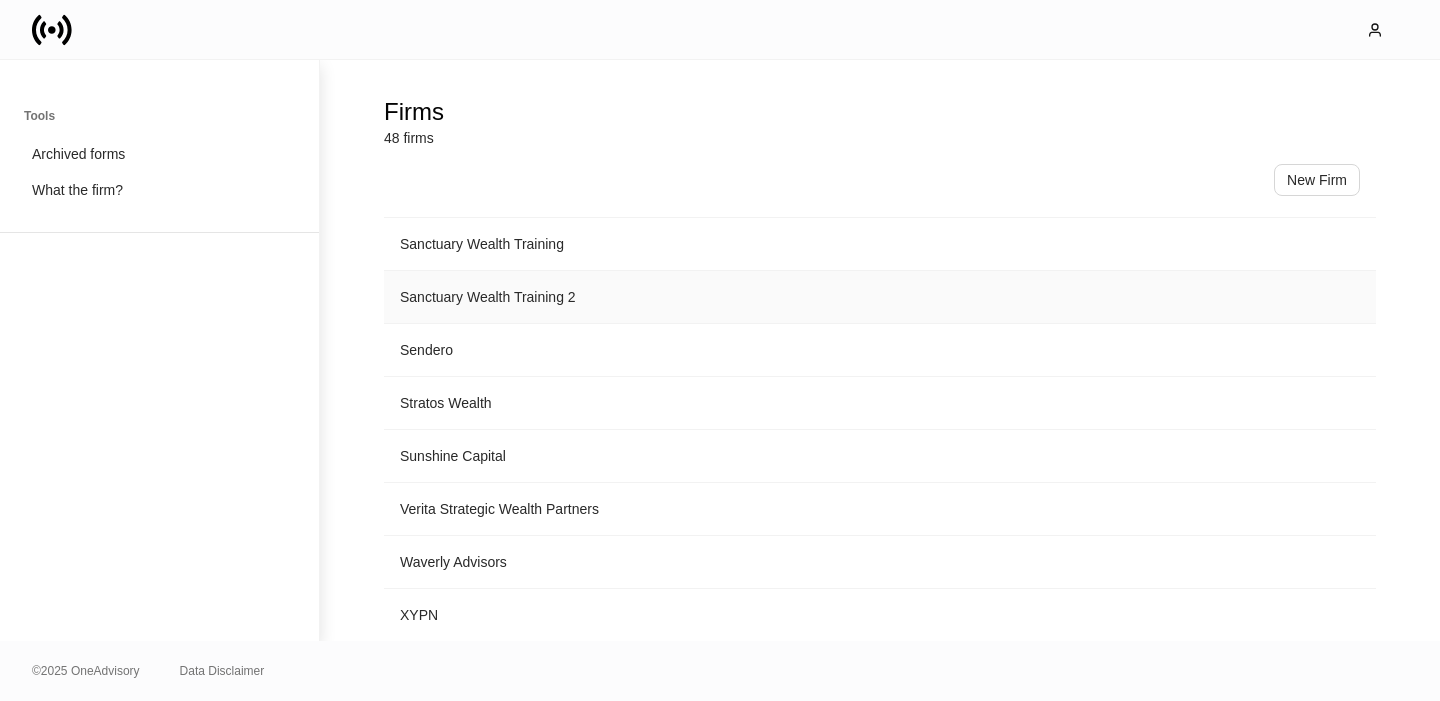 click on "Sanctuary Wealth Training 2" at bounding box center (880, 297) 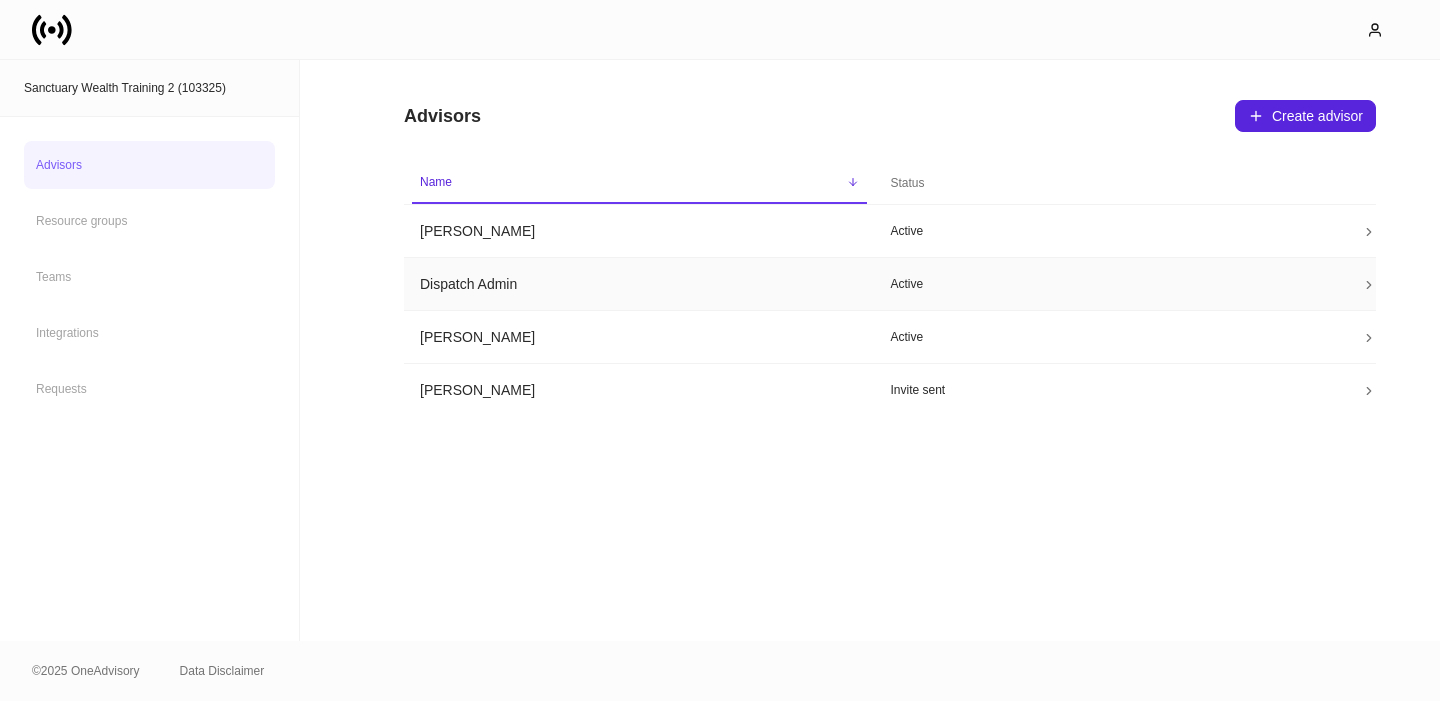 click on "Dispatch Admin" at bounding box center [639, 284] 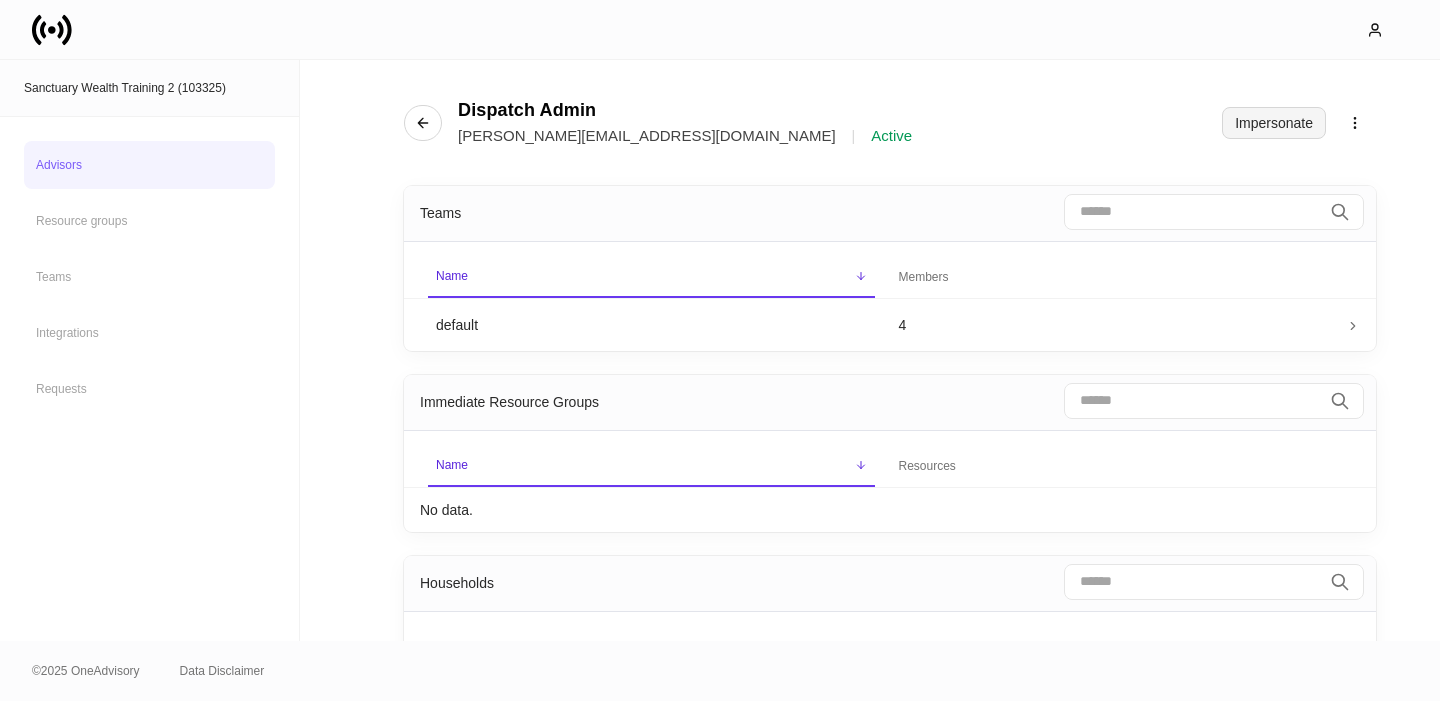 click on "Impersonate" at bounding box center [1274, 123] 